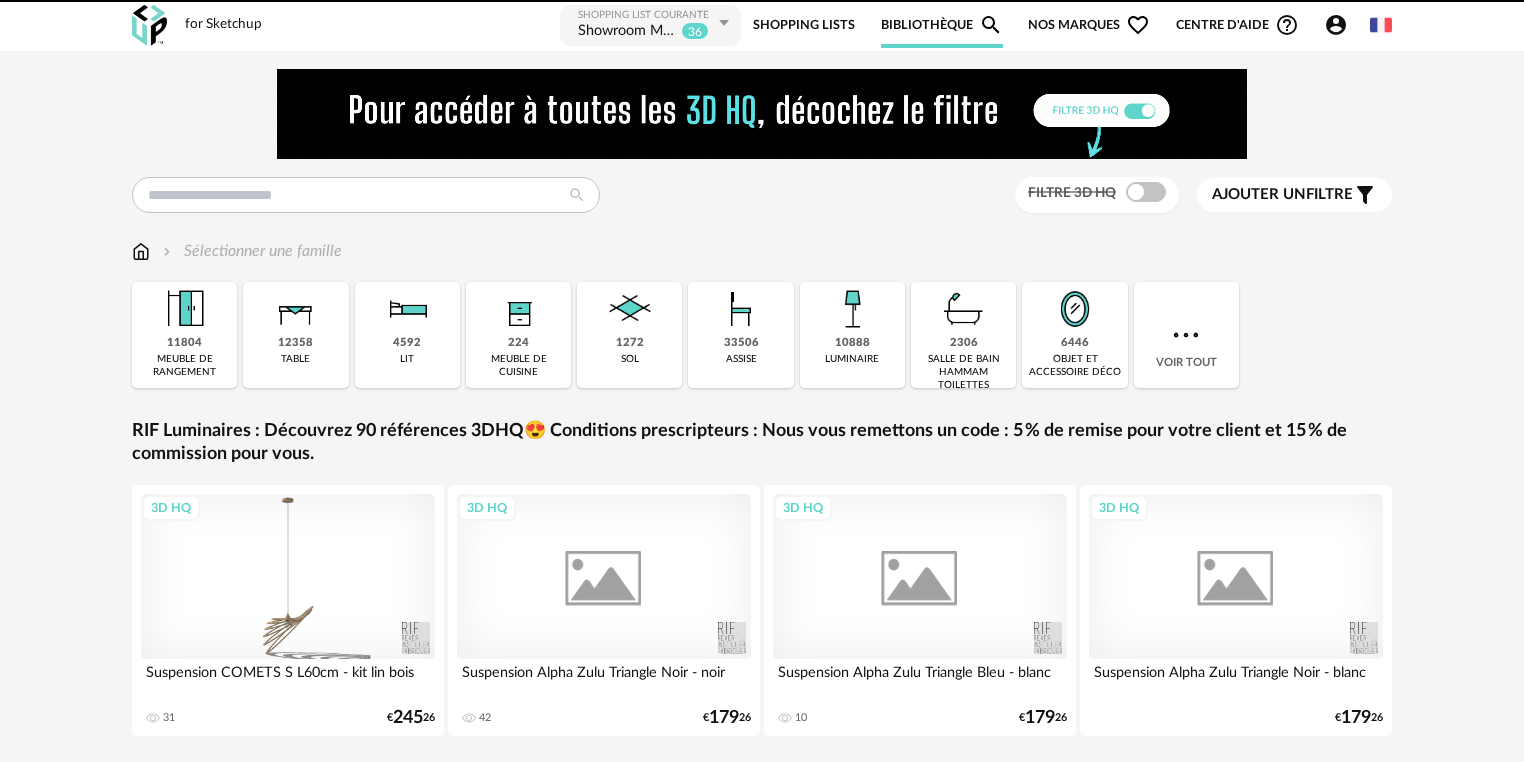 scroll, scrollTop: 0, scrollLeft: 0, axis: both 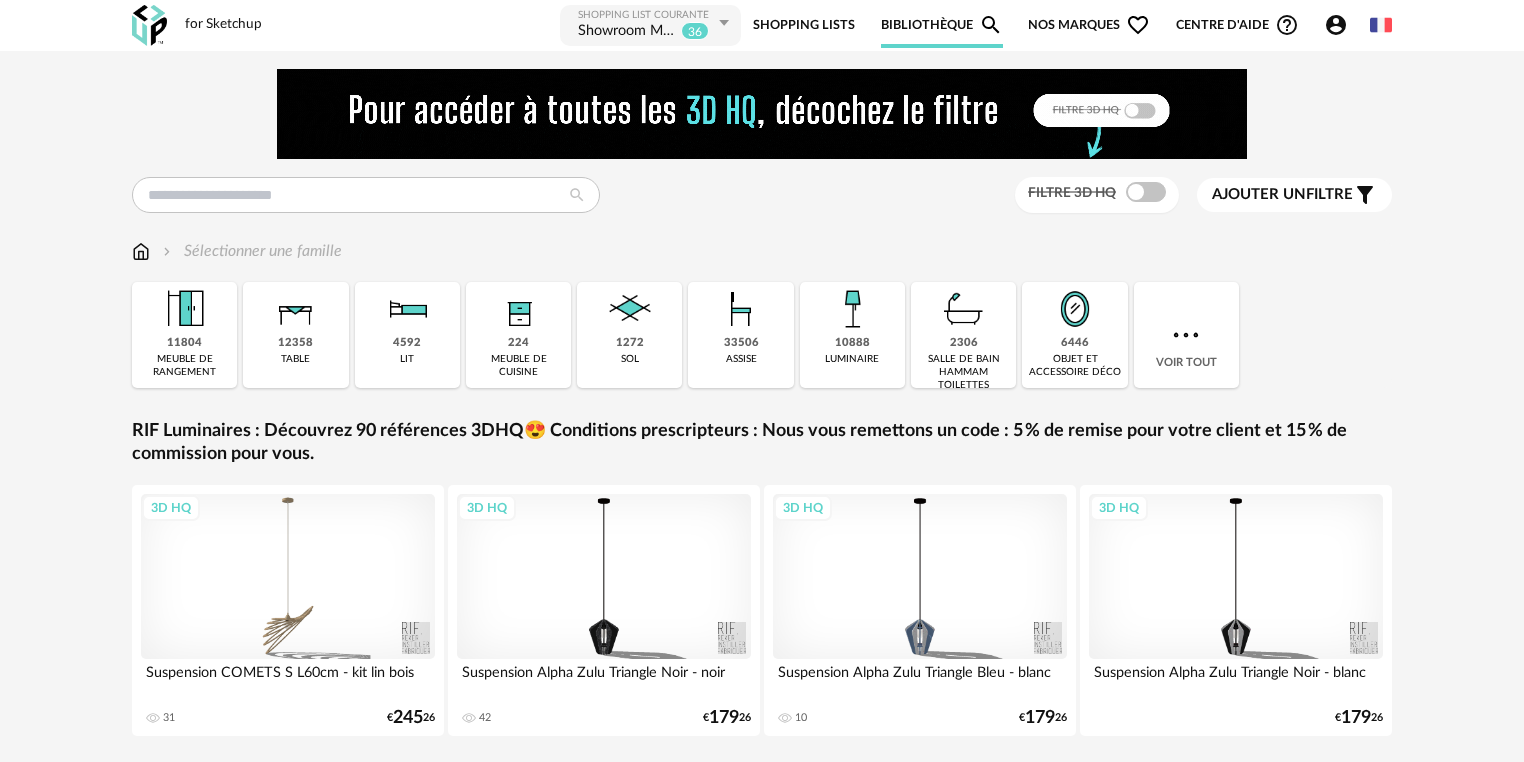 click on "Shopping Lists" at bounding box center (804, 25) 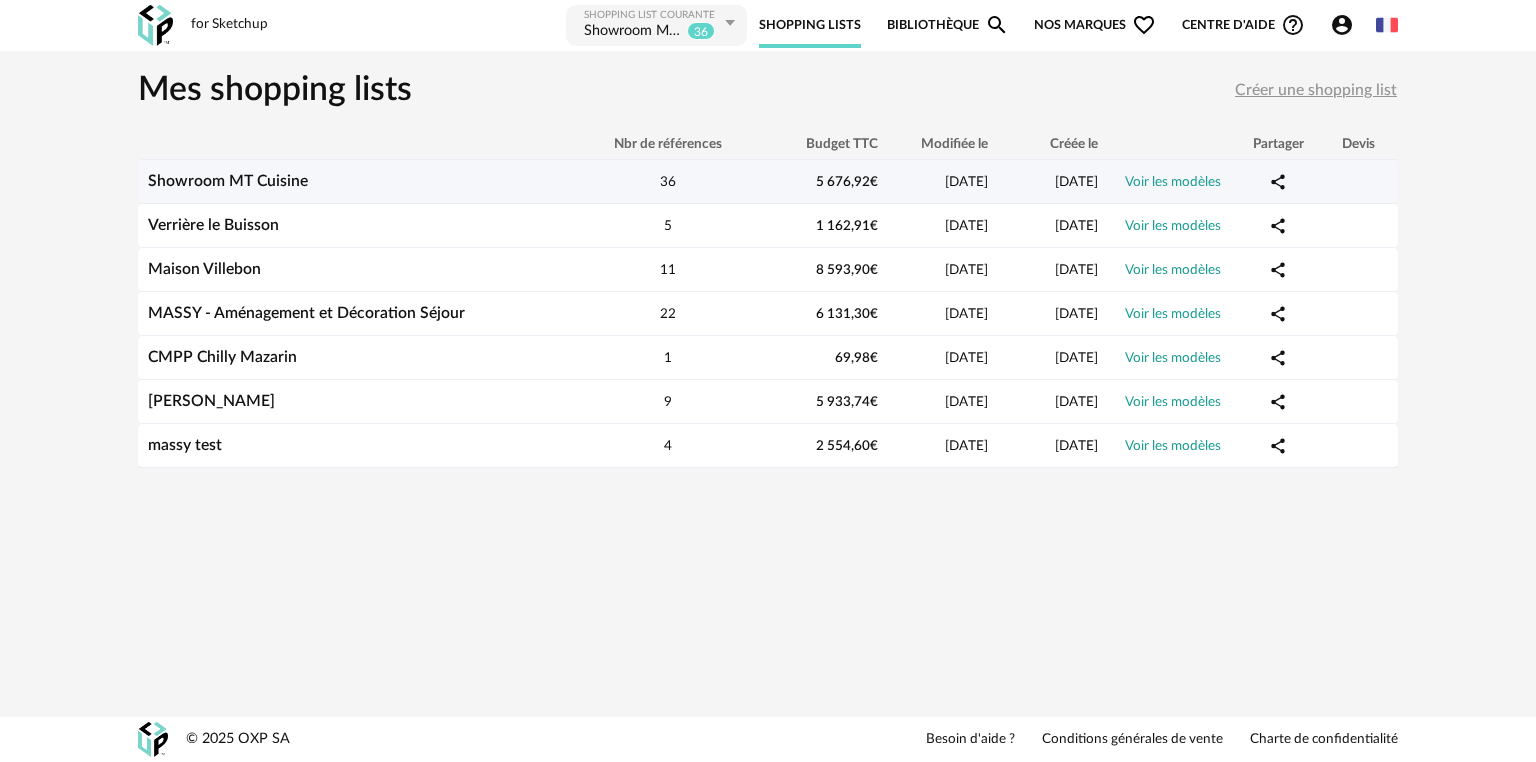 click on "Showroom MT Cuisine" at bounding box center [358, 181] 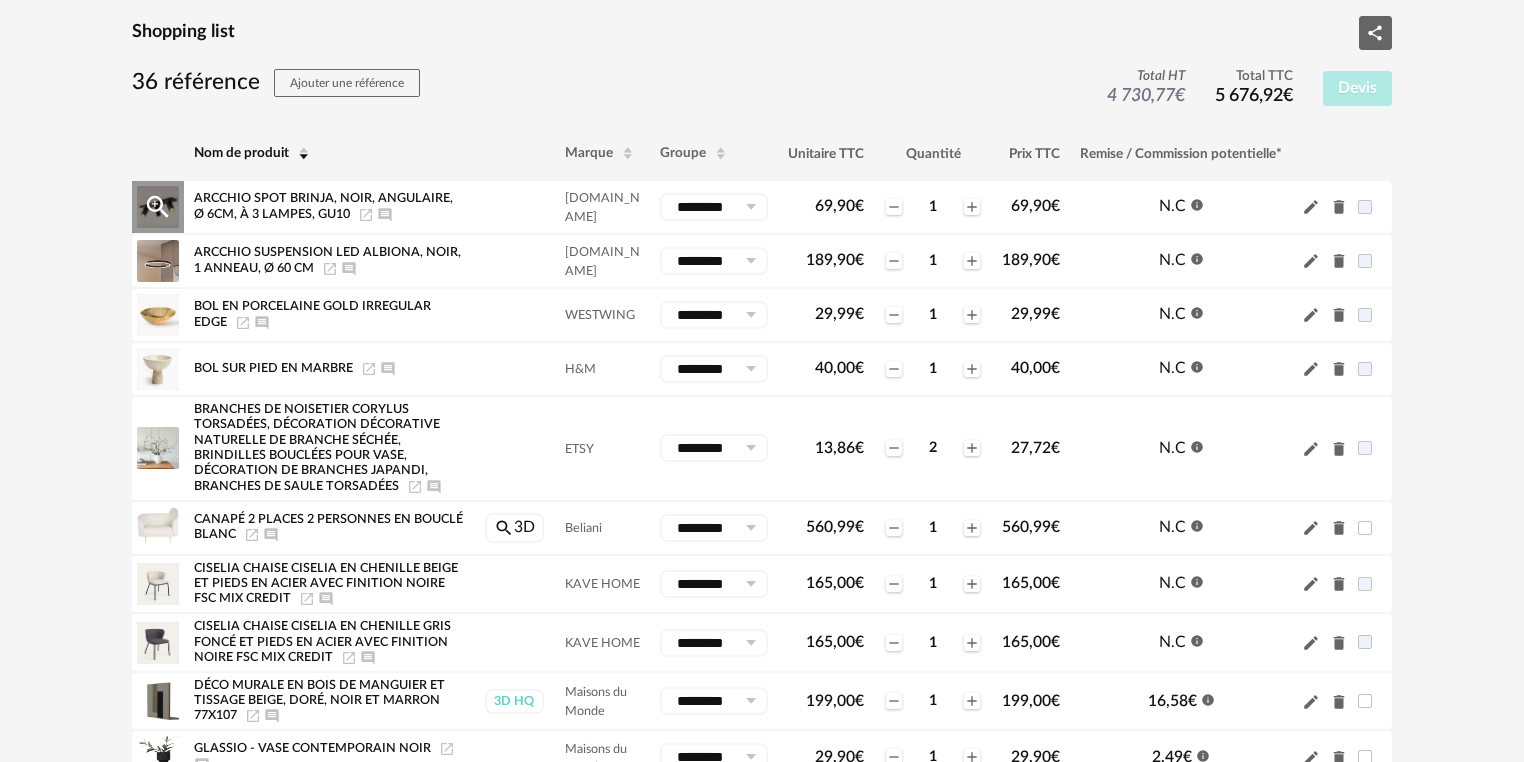 scroll, scrollTop: 160, scrollLeft: 0, axis: vertical 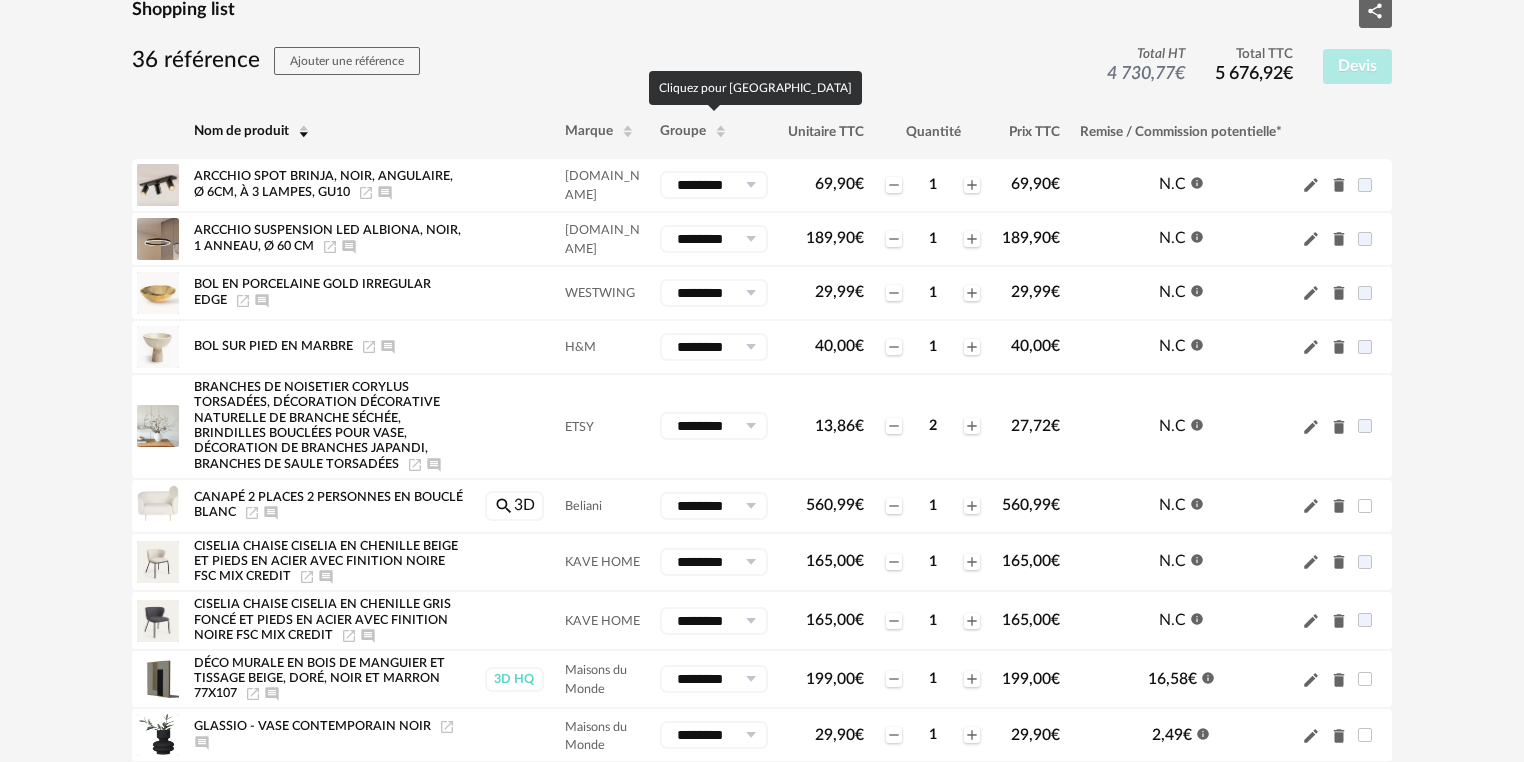 click on "Groupe" at bounding box center (683, 131) 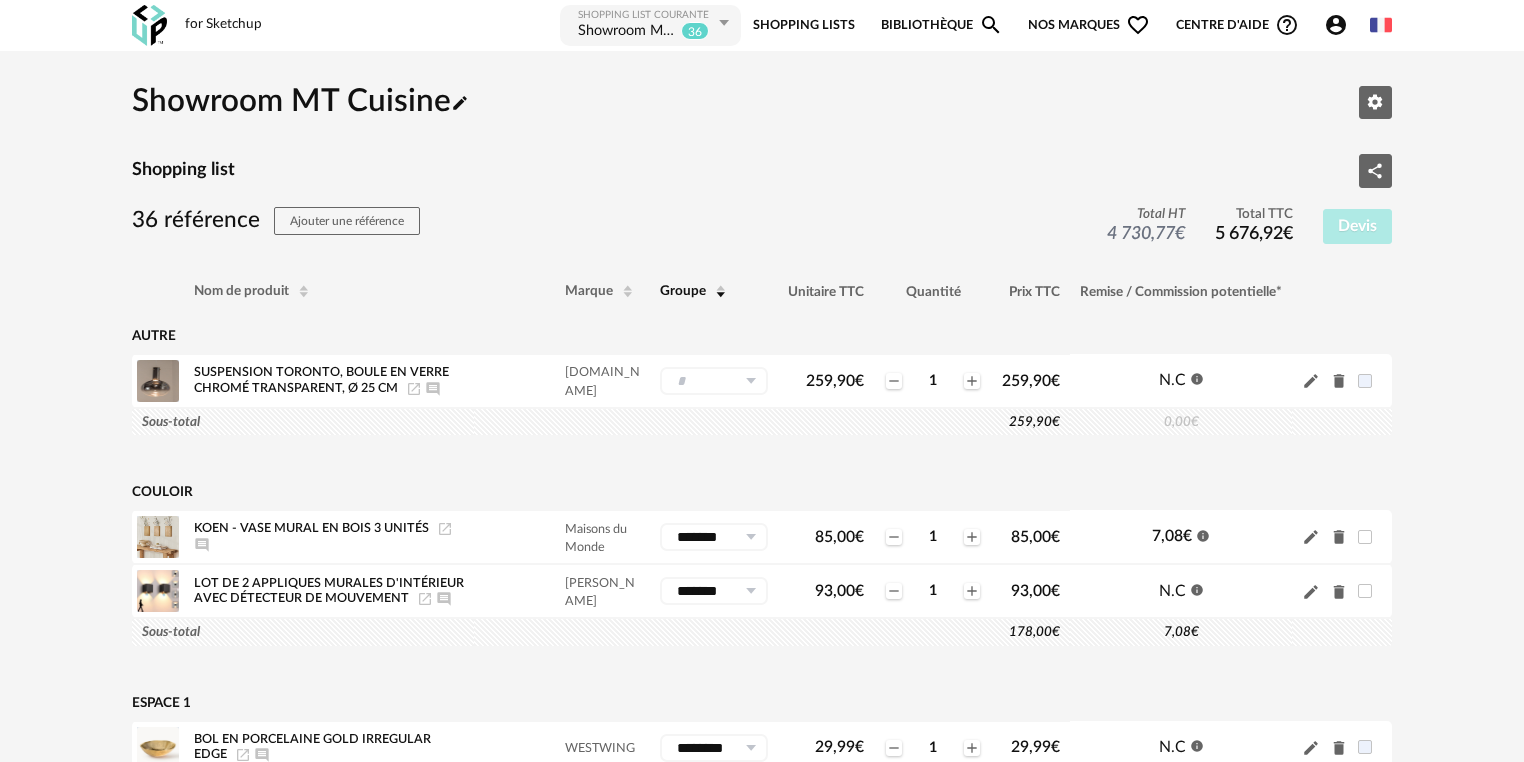 scroll, scrollTop: 0, scrollLeft: 0, axis: both 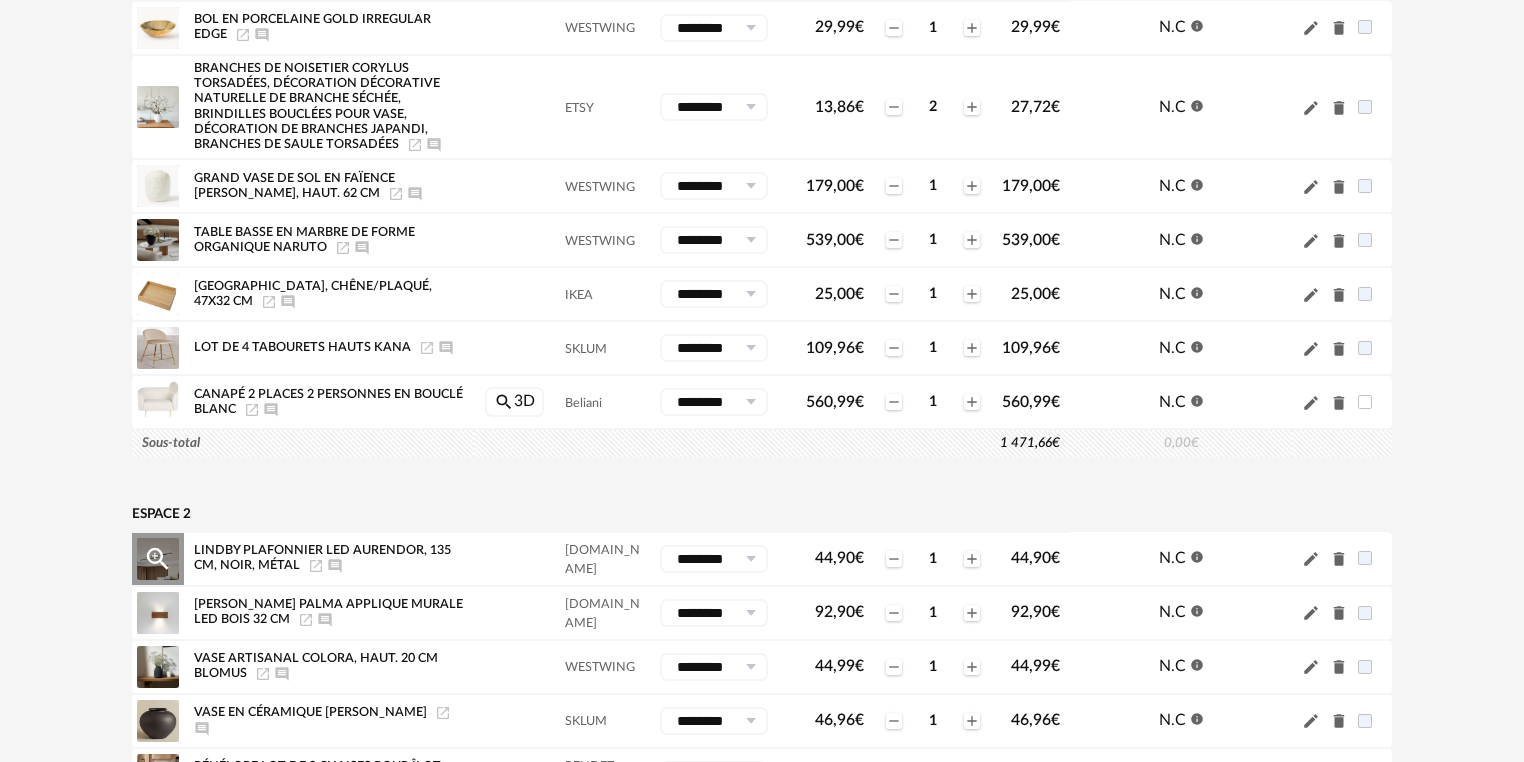 click at bounding box center [750, 559] 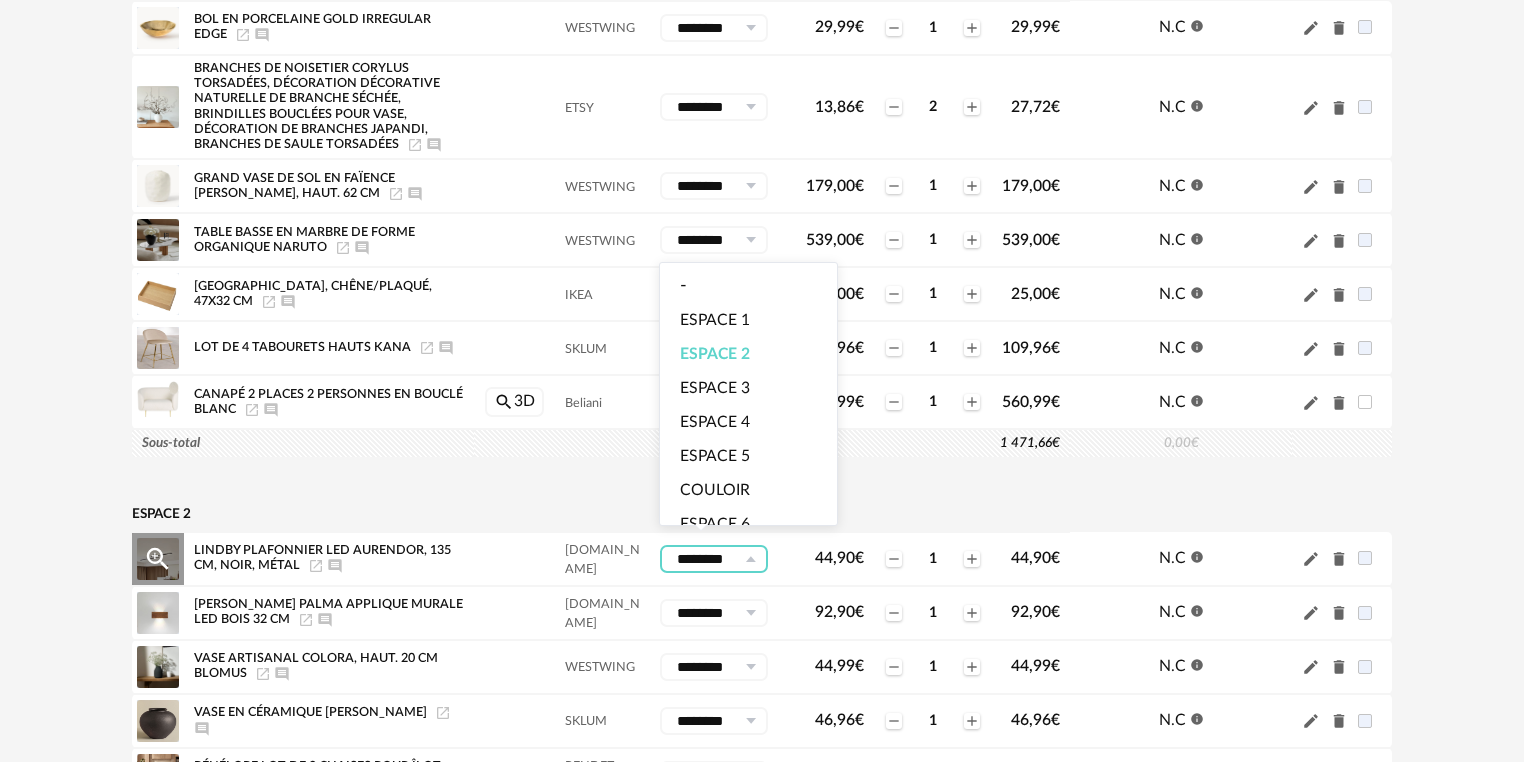 click at bounding box center [750, 559] 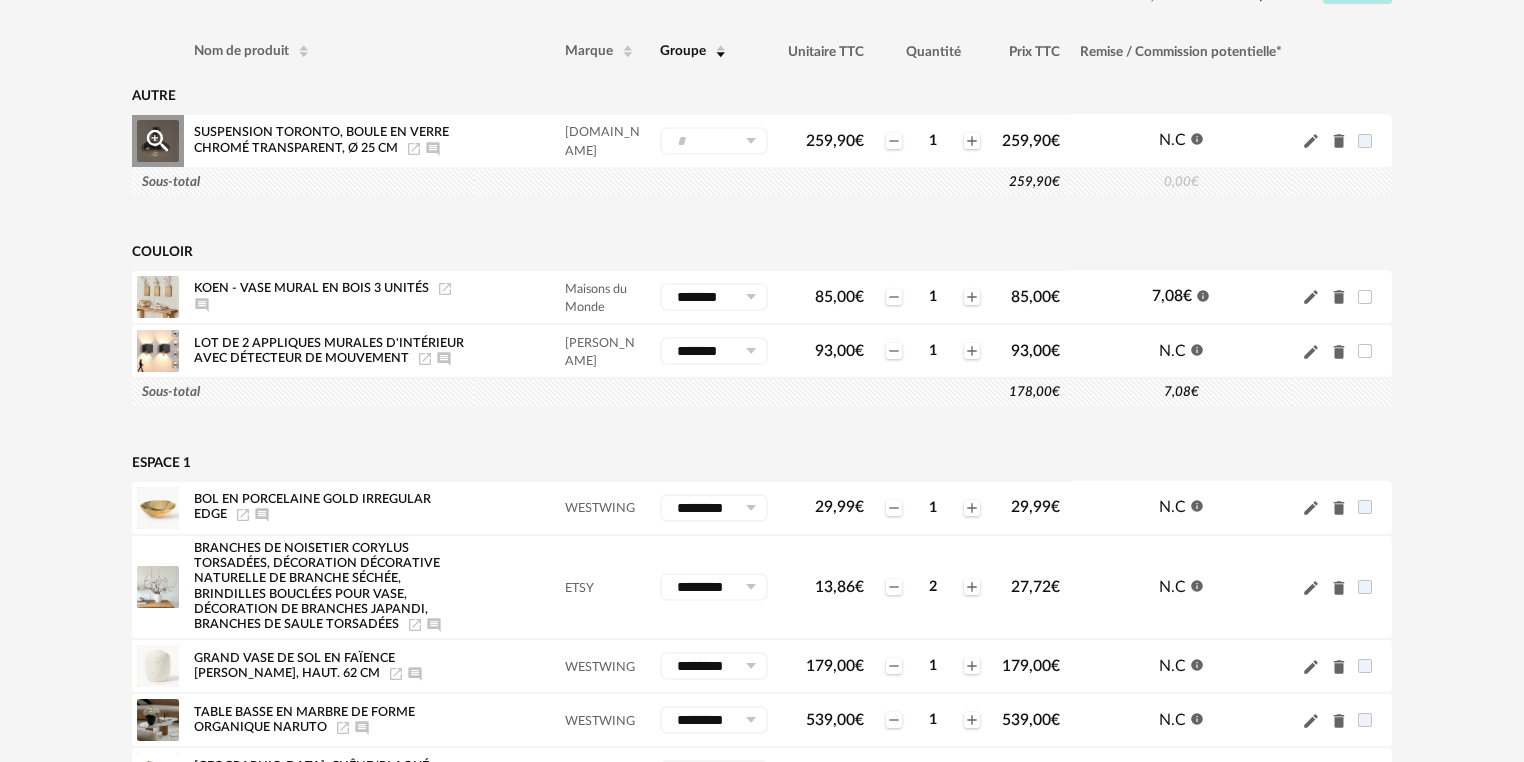 scroll, scrollTop: 0, scrollLeft: 0, axis: both 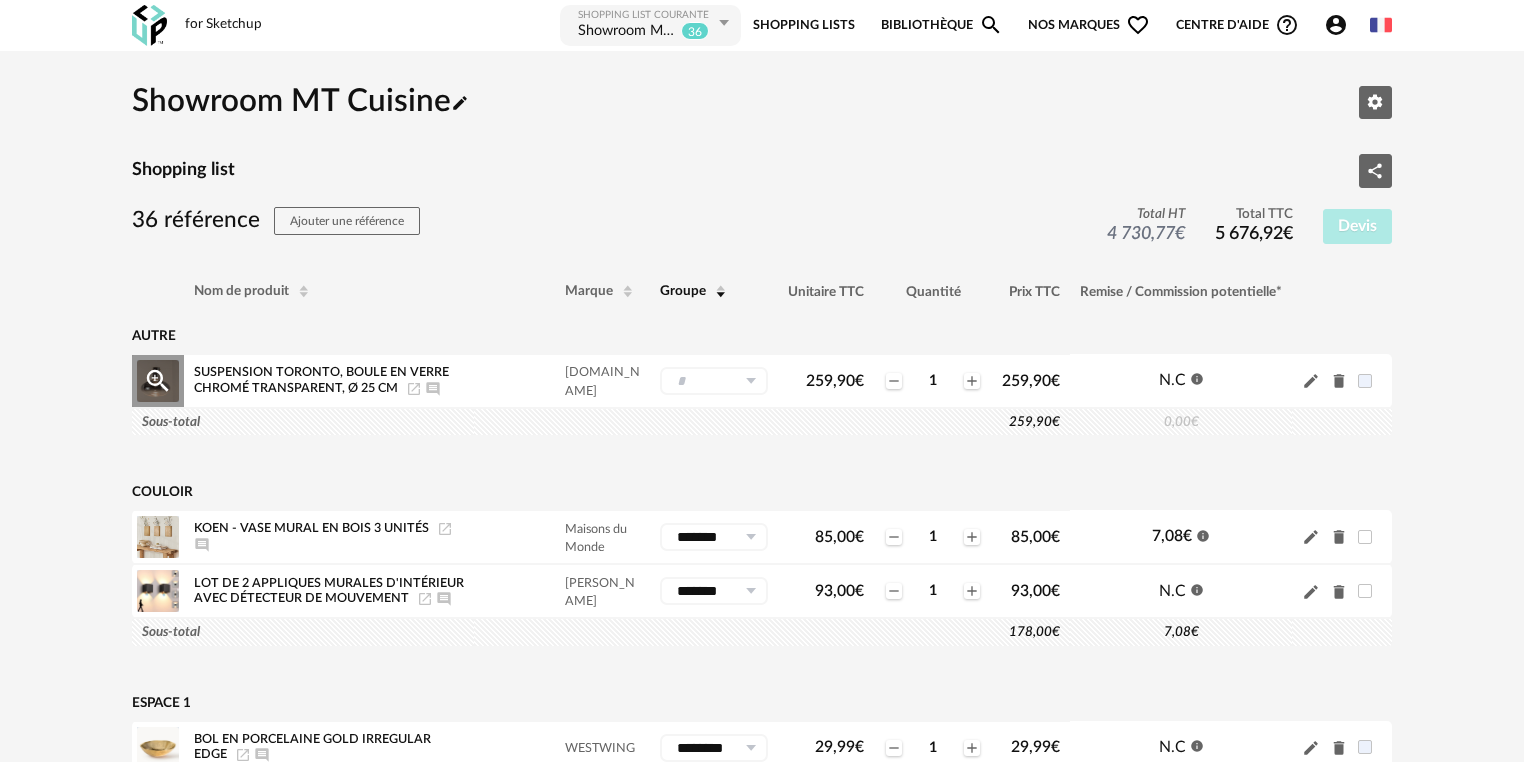 click on "Launch icon" 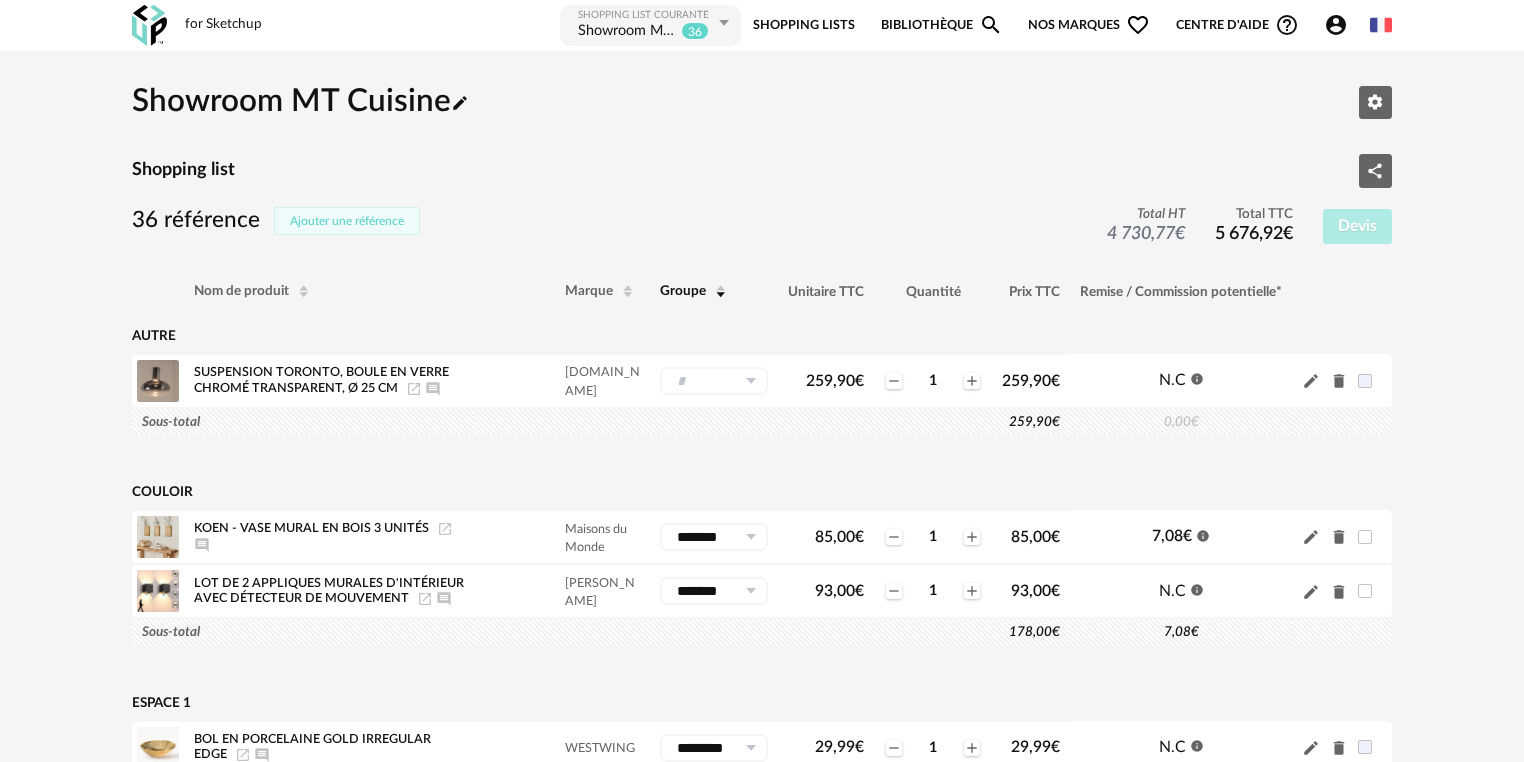 click on "Ajouter une référence" at bounding box center [347, 221] 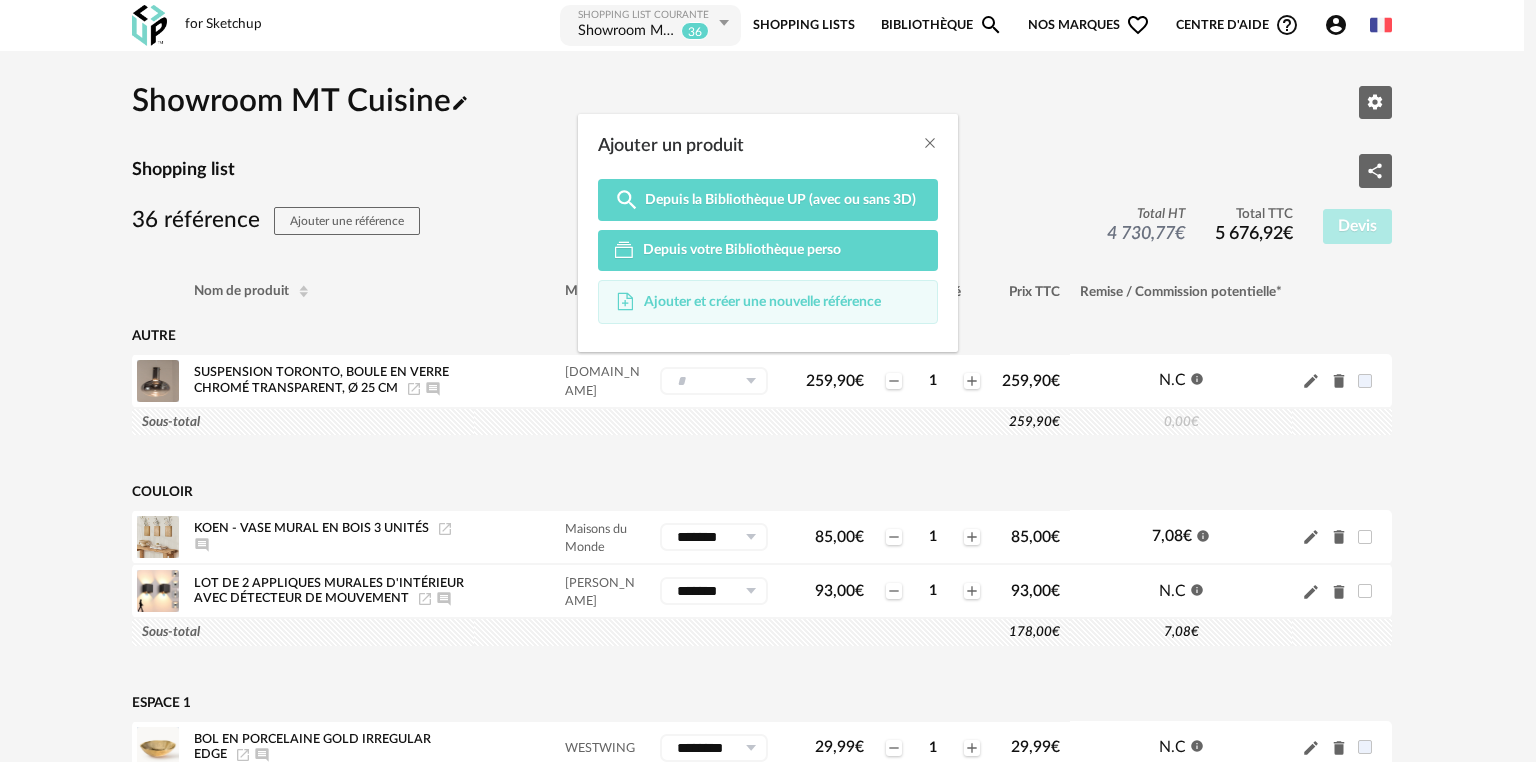click on "Ajouter et créer une nouvelle référence" at bounding box center (762, 302) 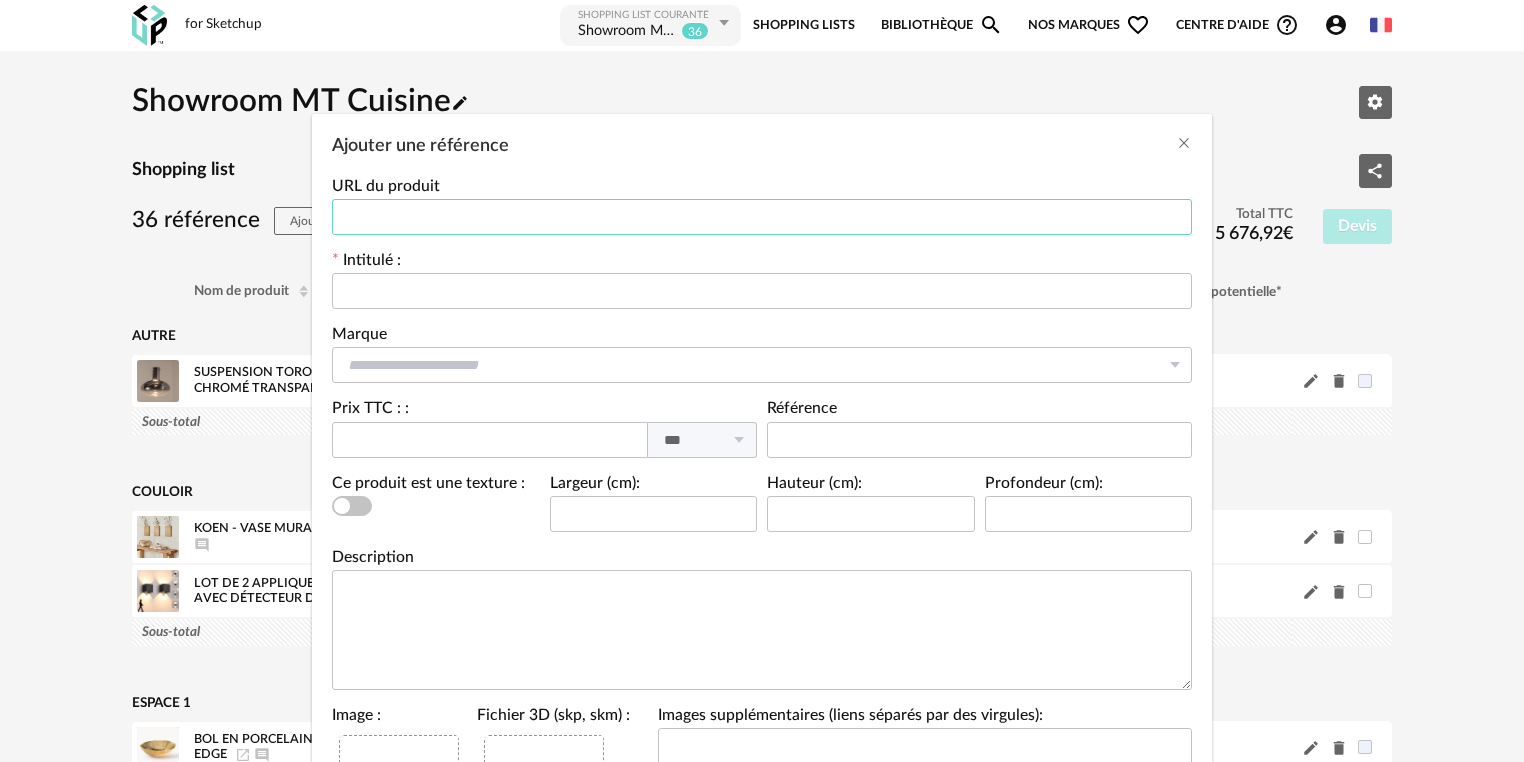 click at bounding box center [762, 217] 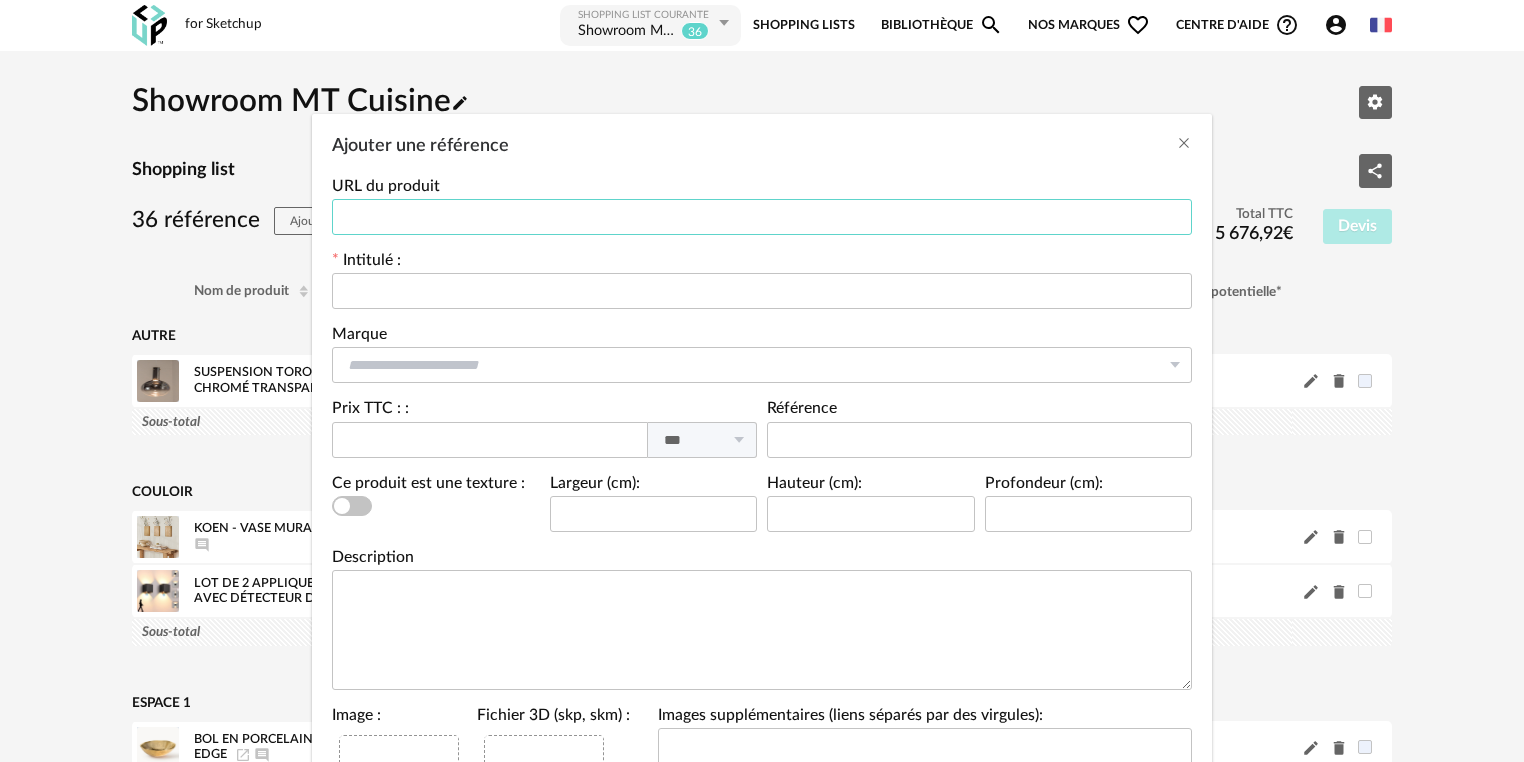 paste on "**********" 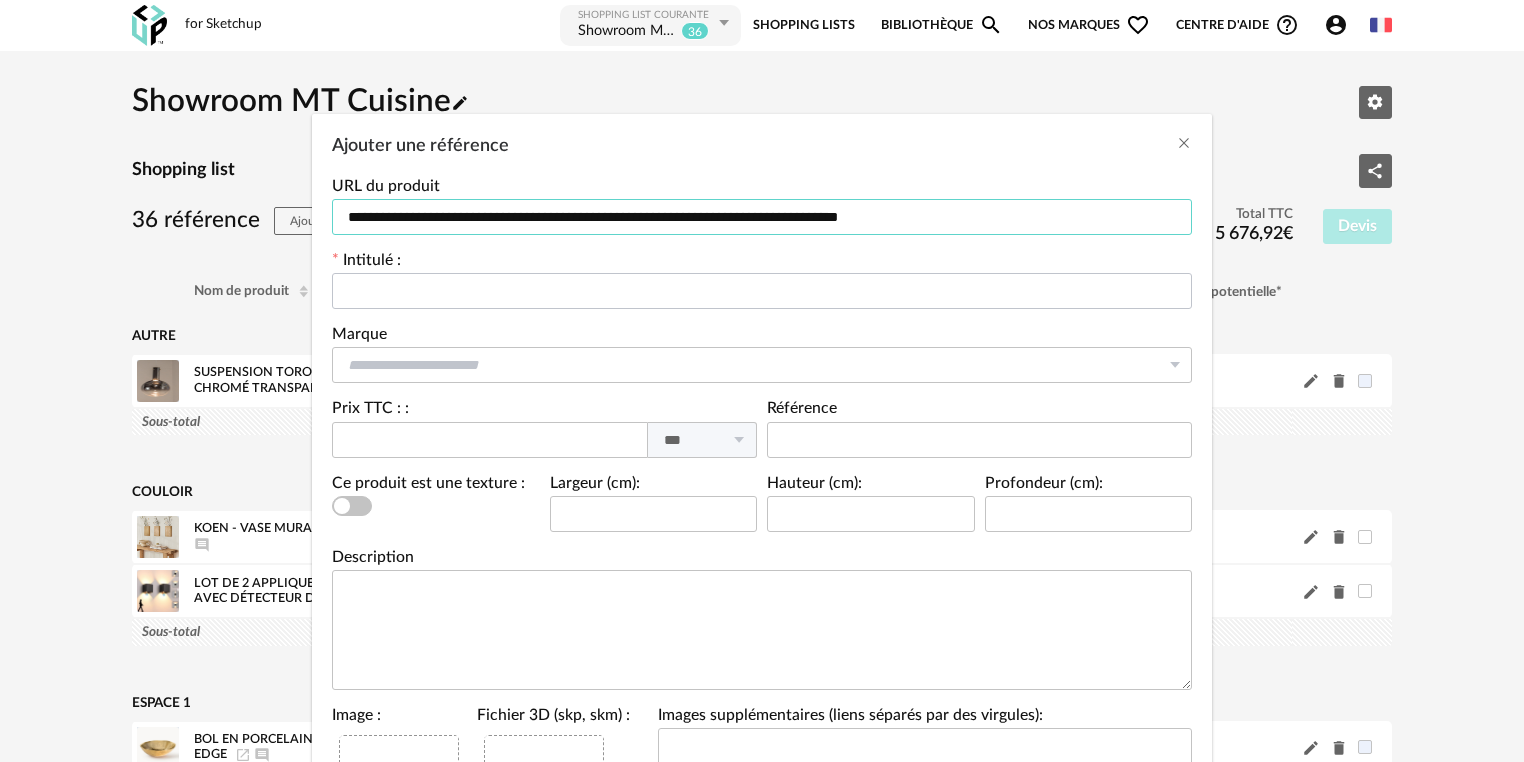 type on "**********" 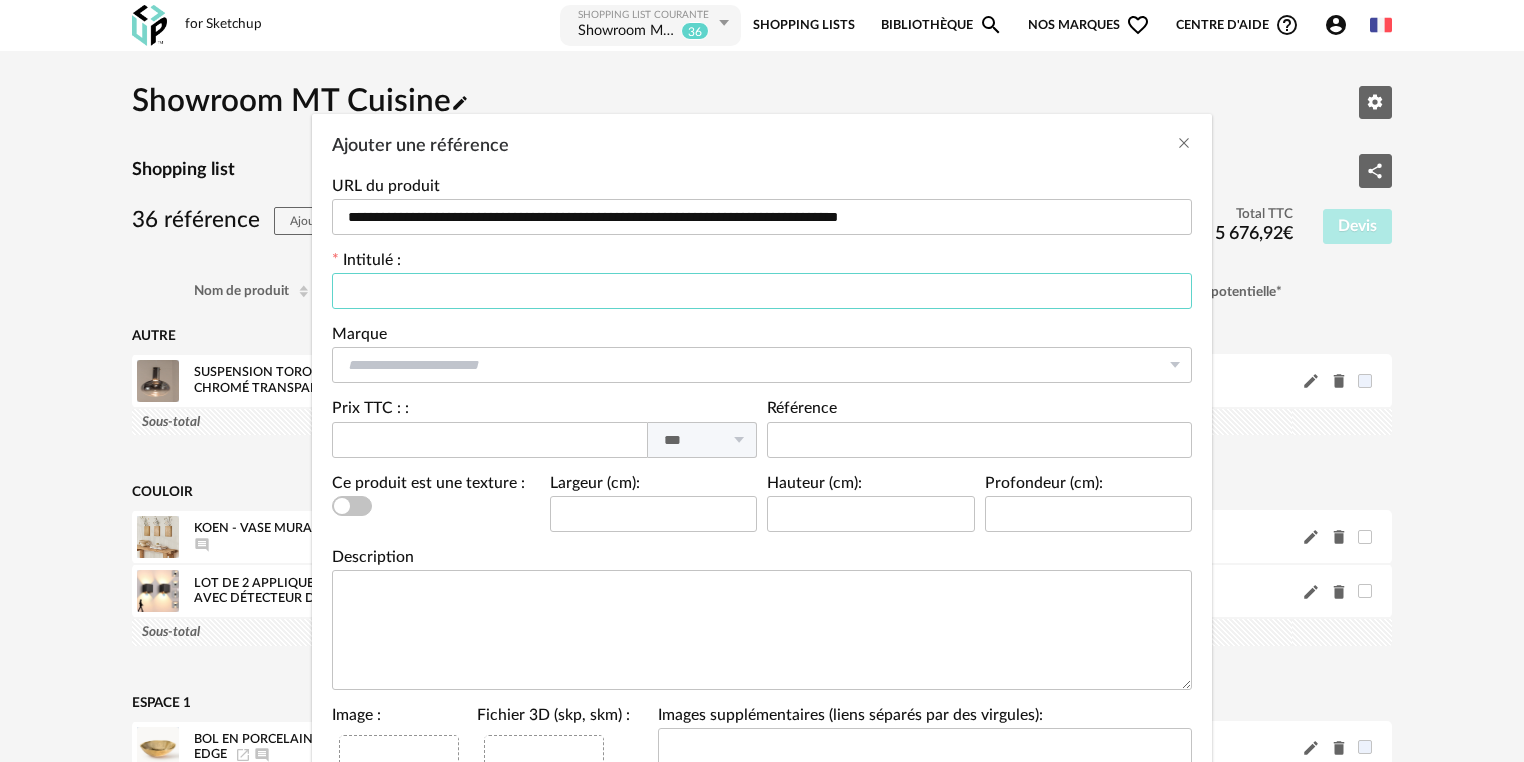 click at bounding box center (762, 291) 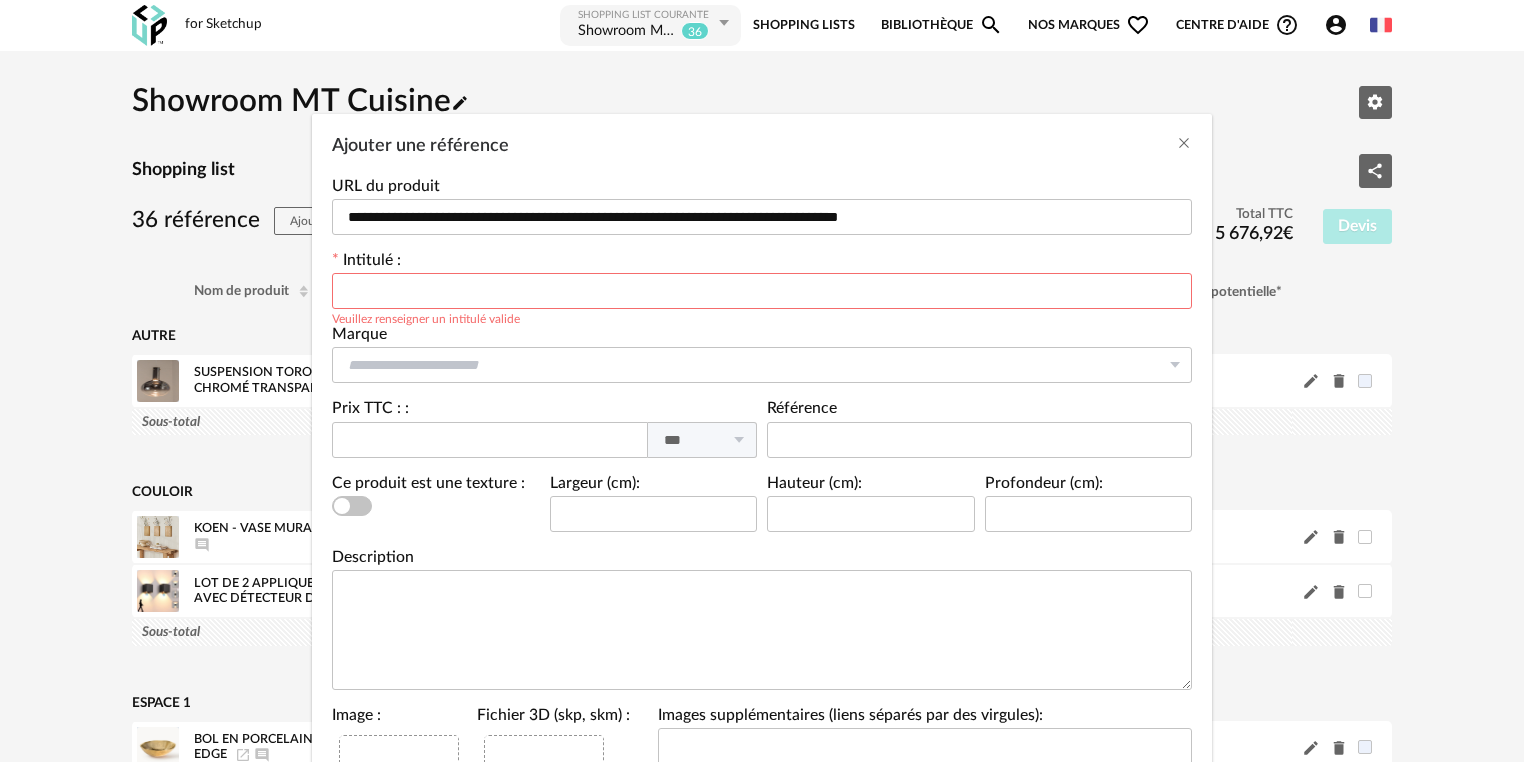 paste on "**********" 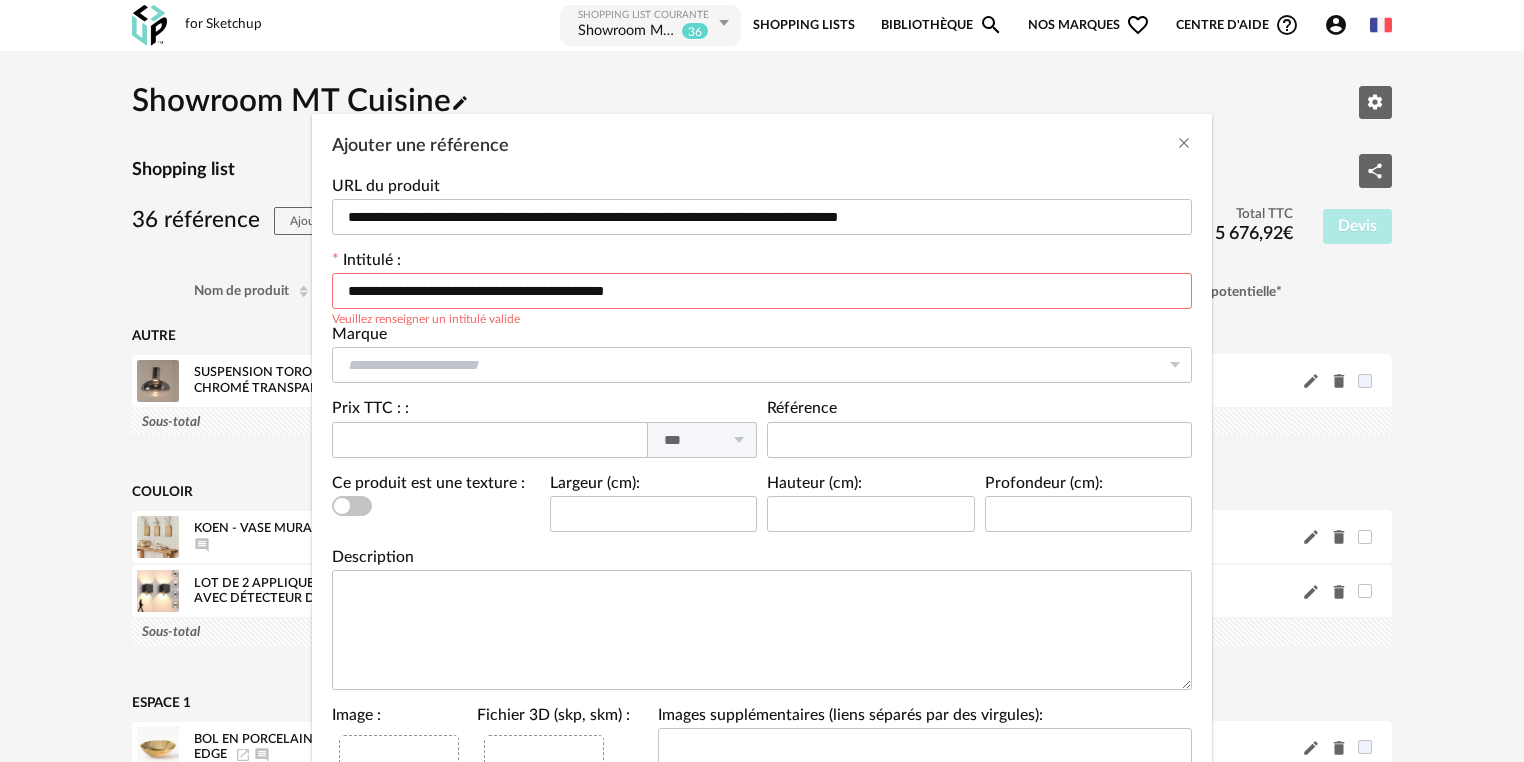 type on "**********" 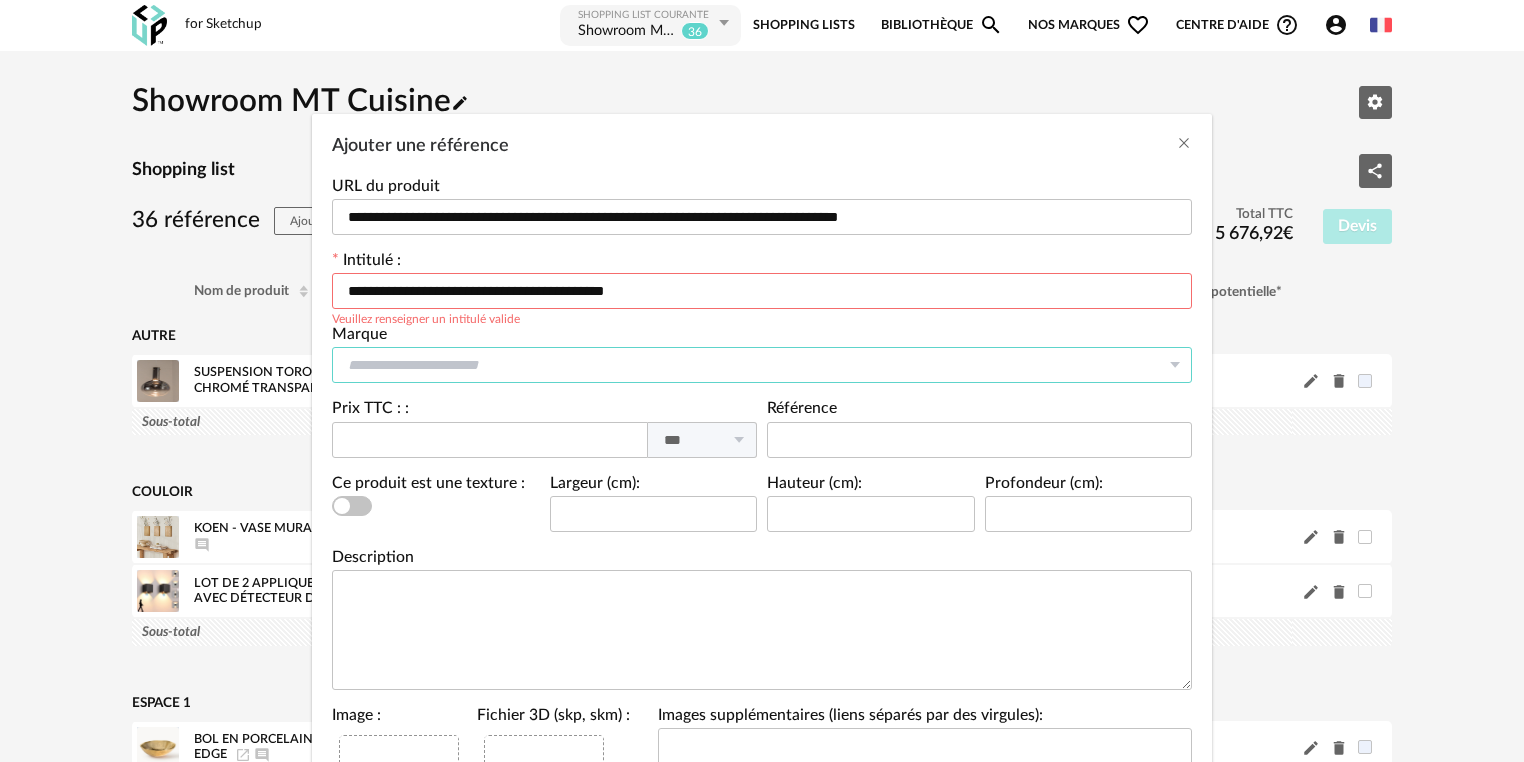 click at bounding box center [762, 365] 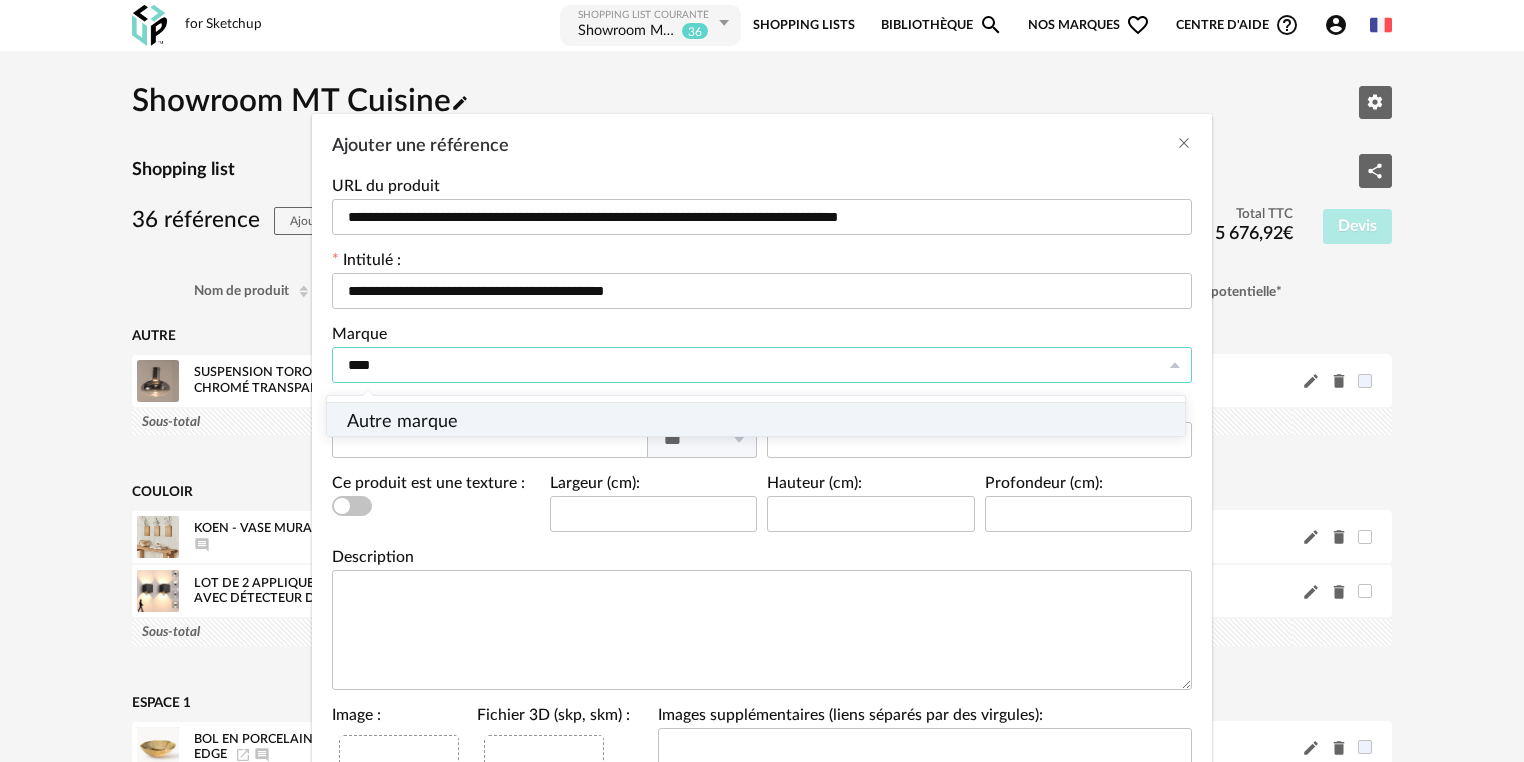 click on "Autre marque" at bounding box center (762, 422) 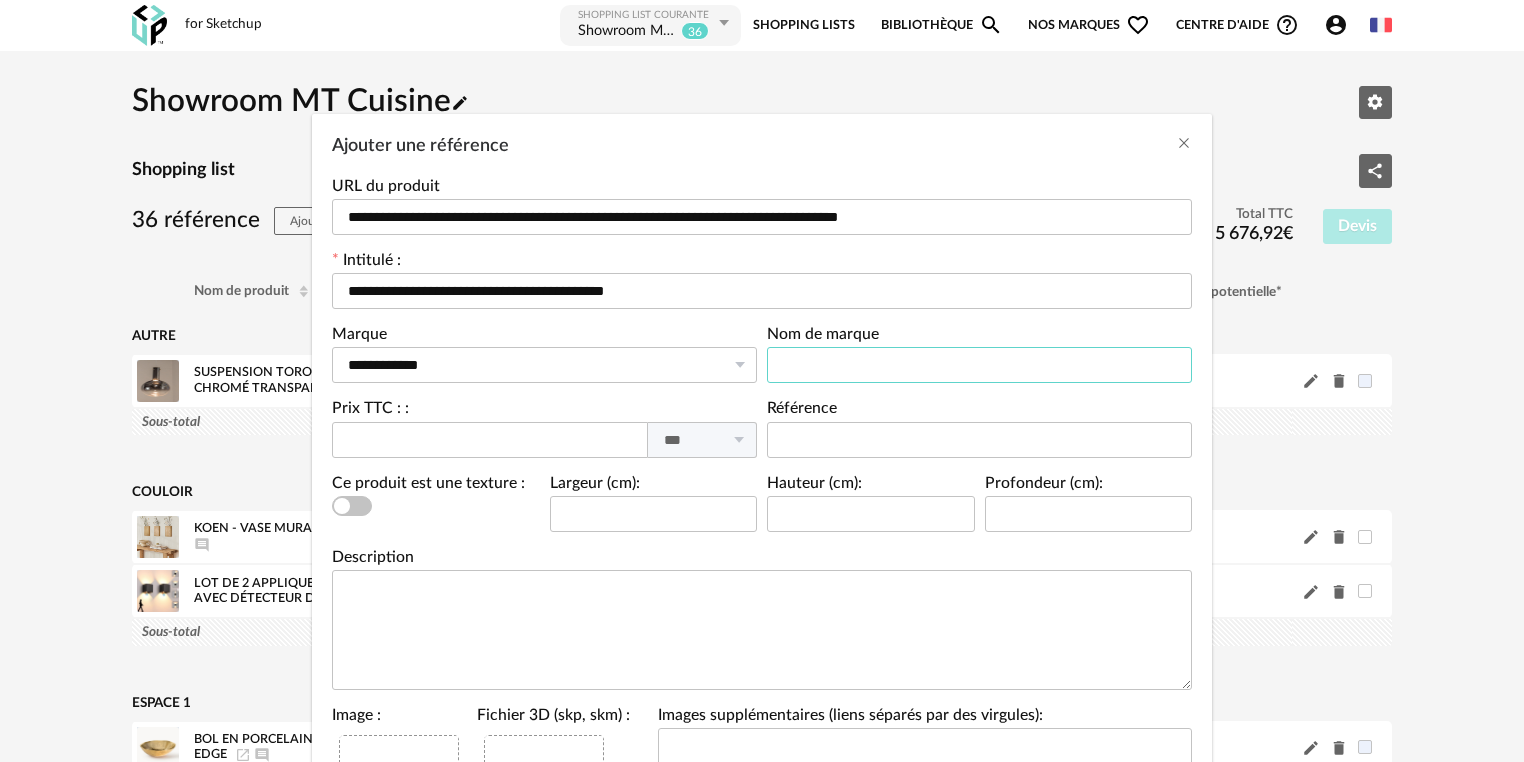 click at bounding box center [979, 365] 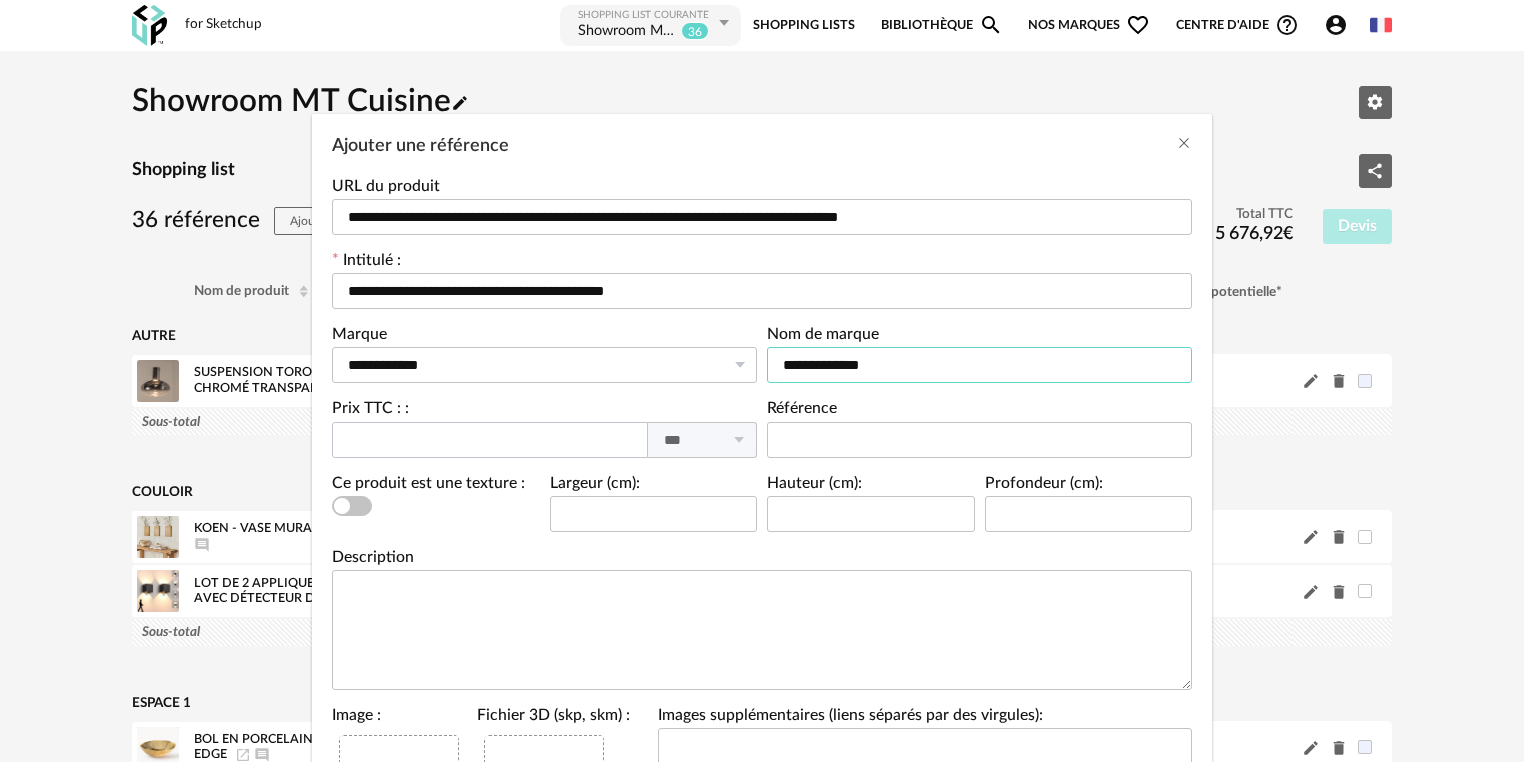 type on "**********" 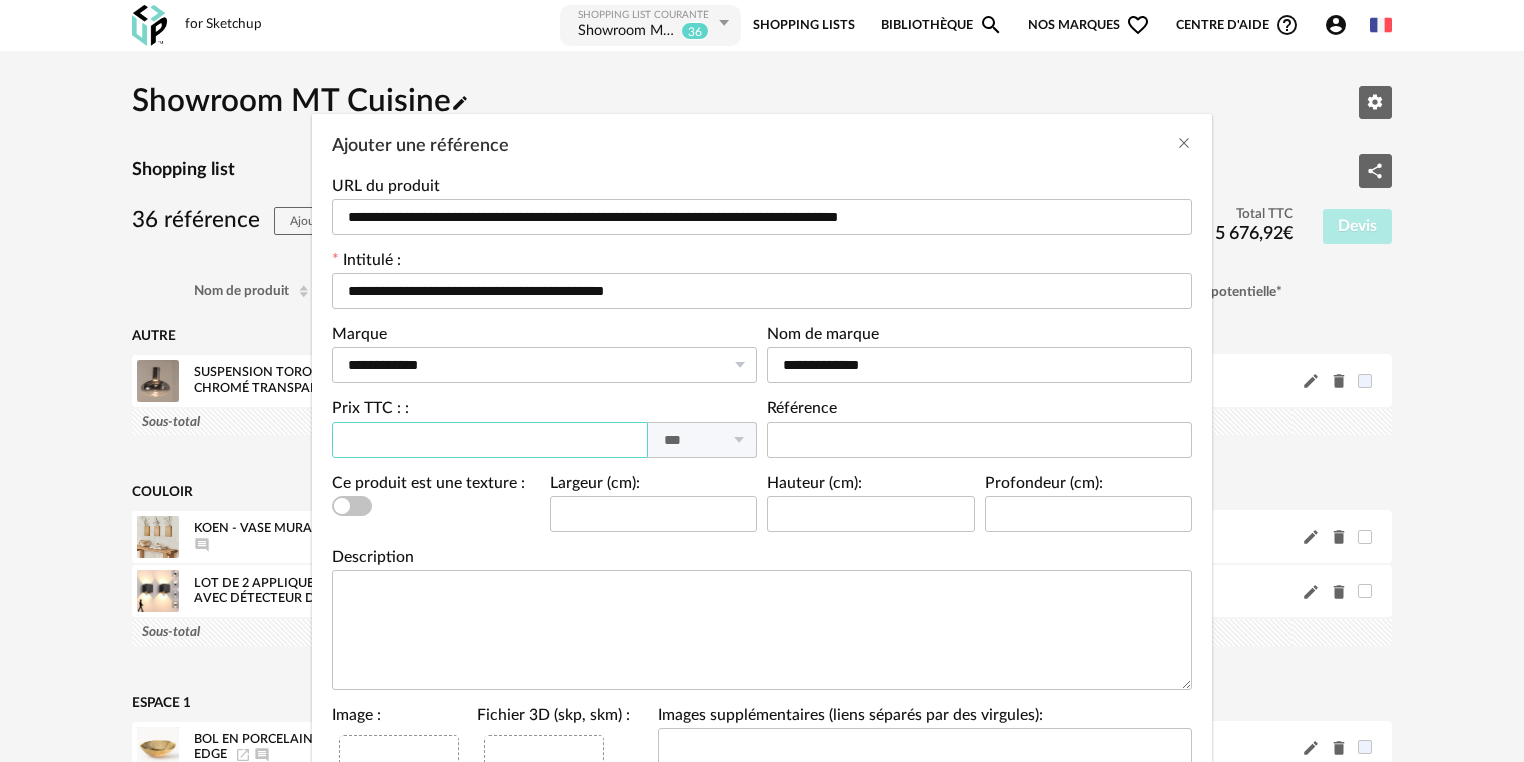 click at bounding box center [490, 440] 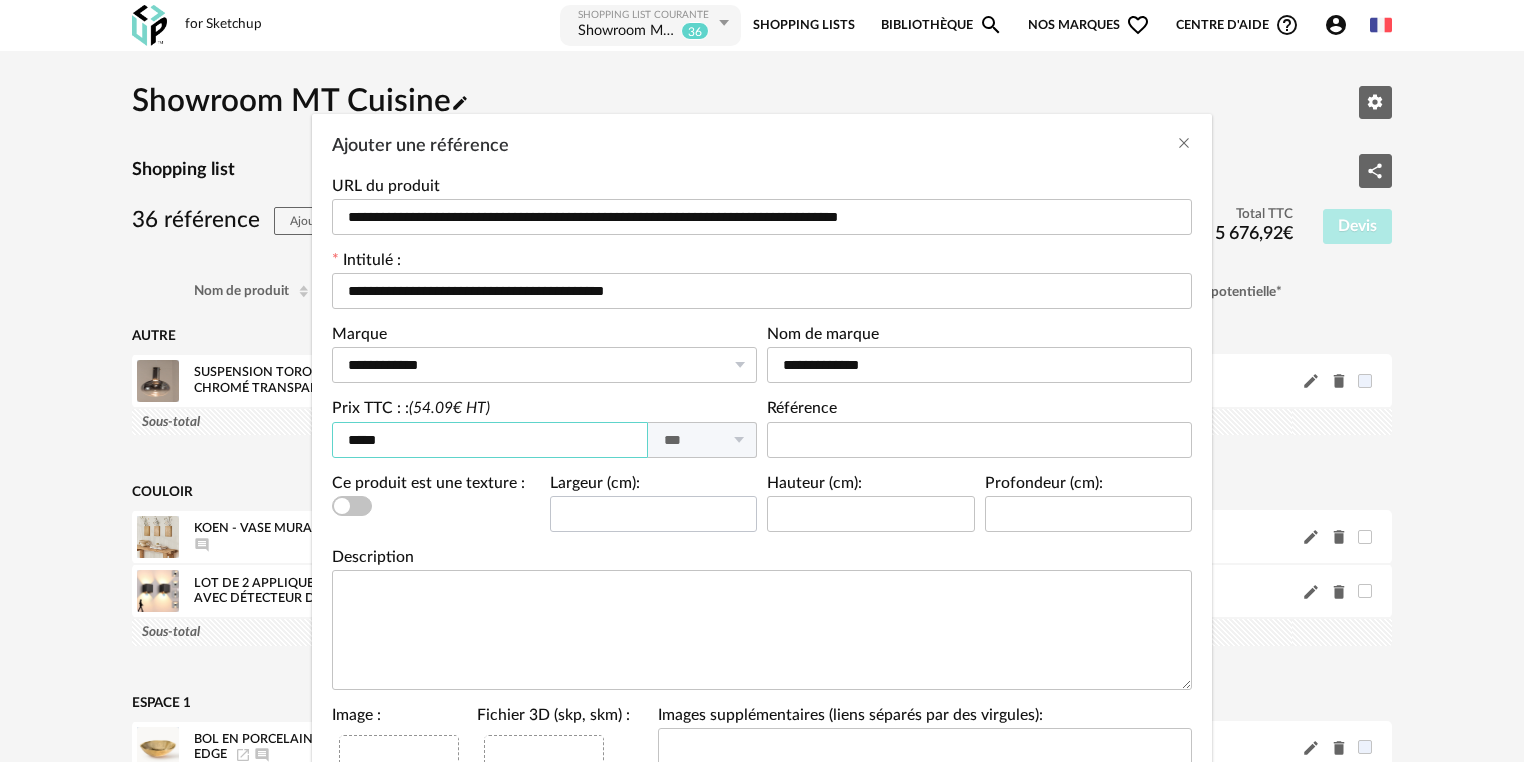 type on "*****" 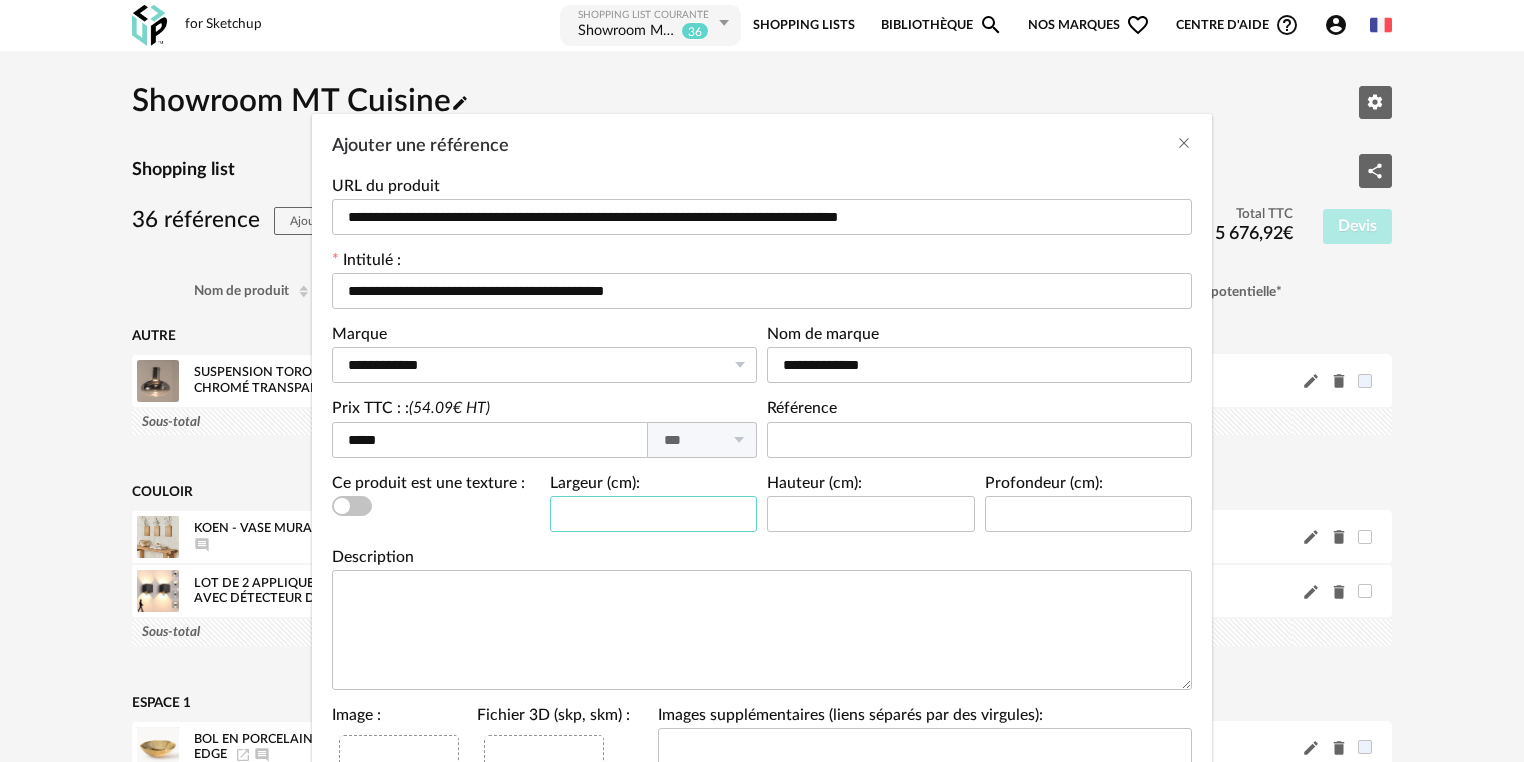 click at bounding box center [654, 514] 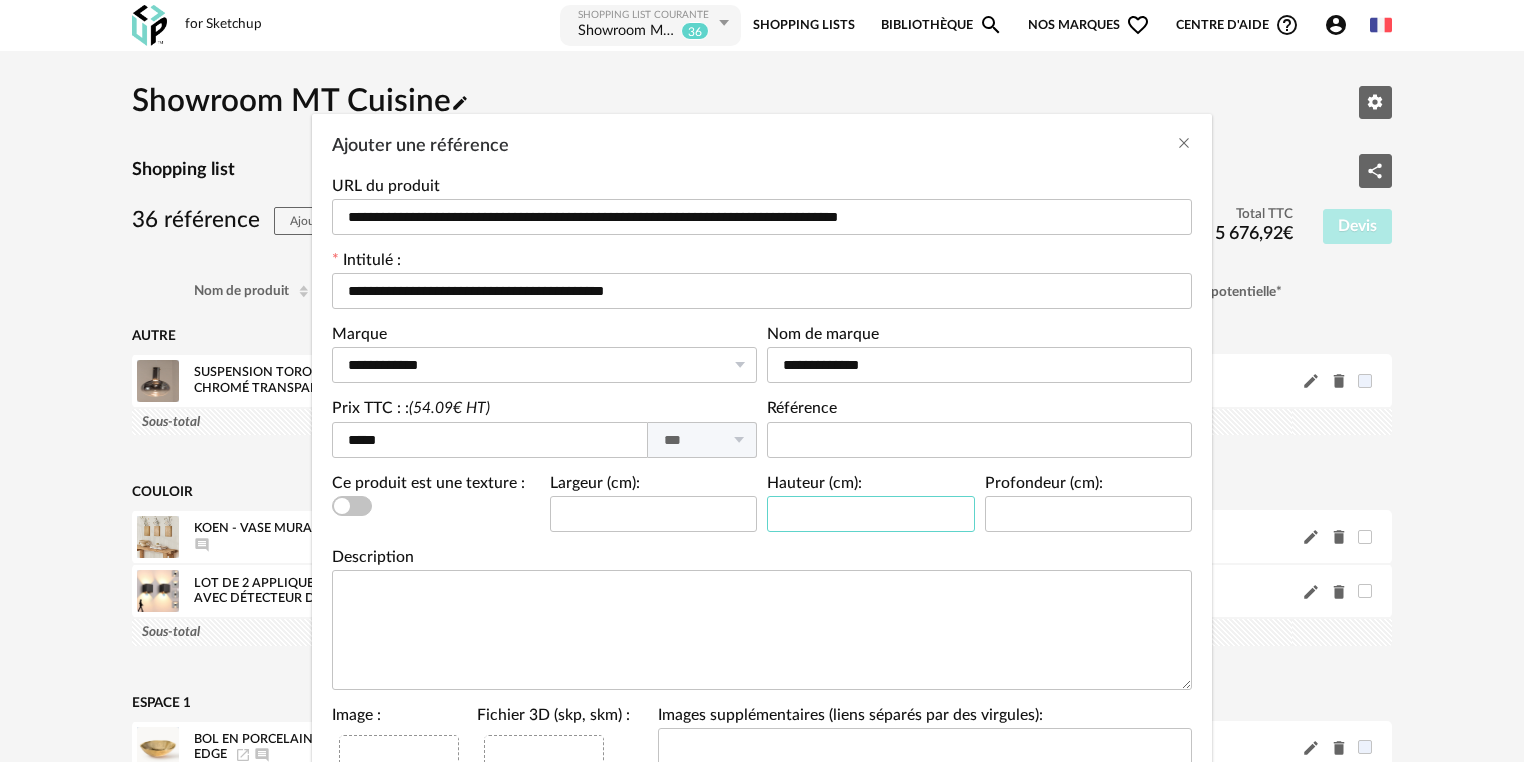 click at bounding box center (871, 514) 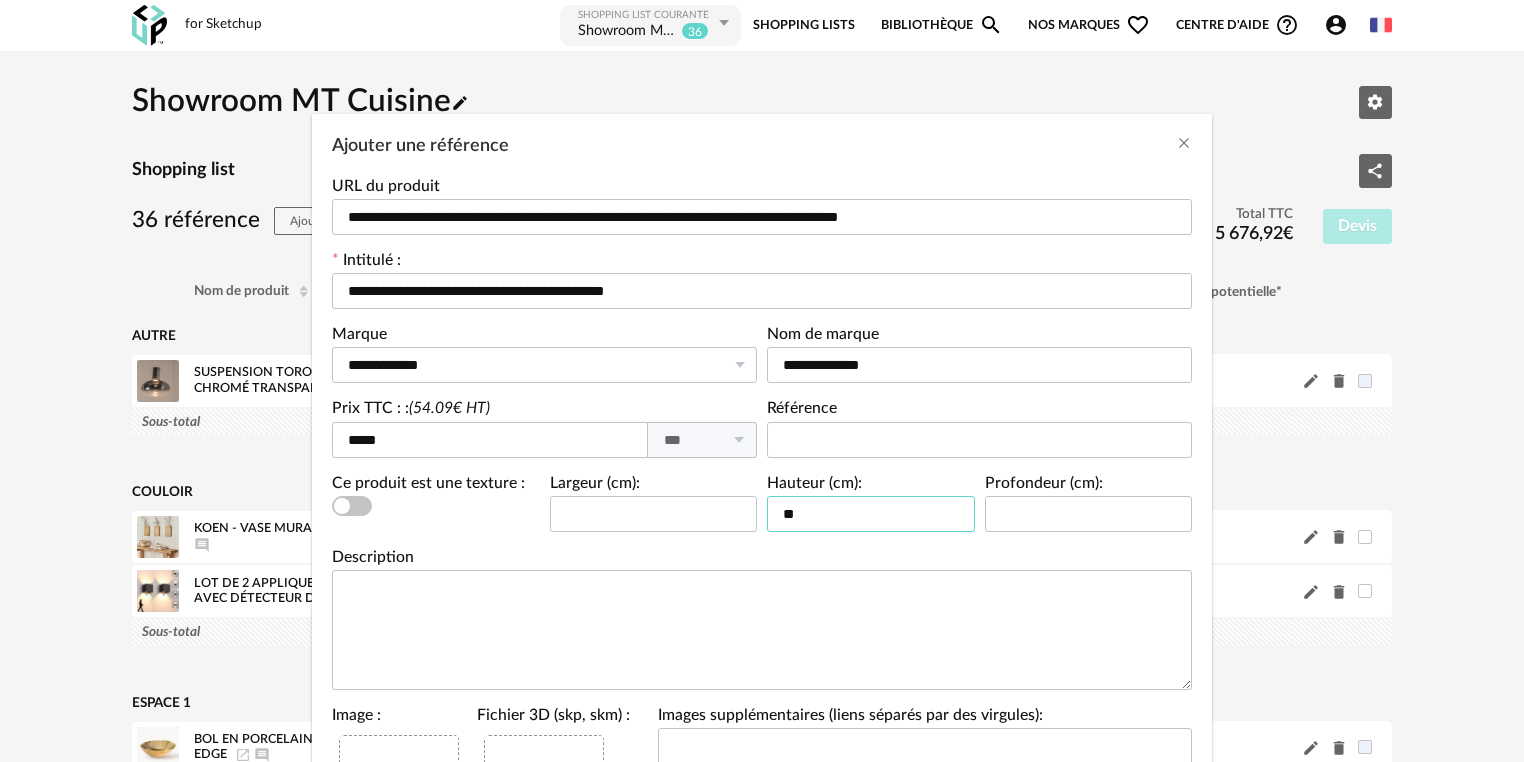 type on "**" 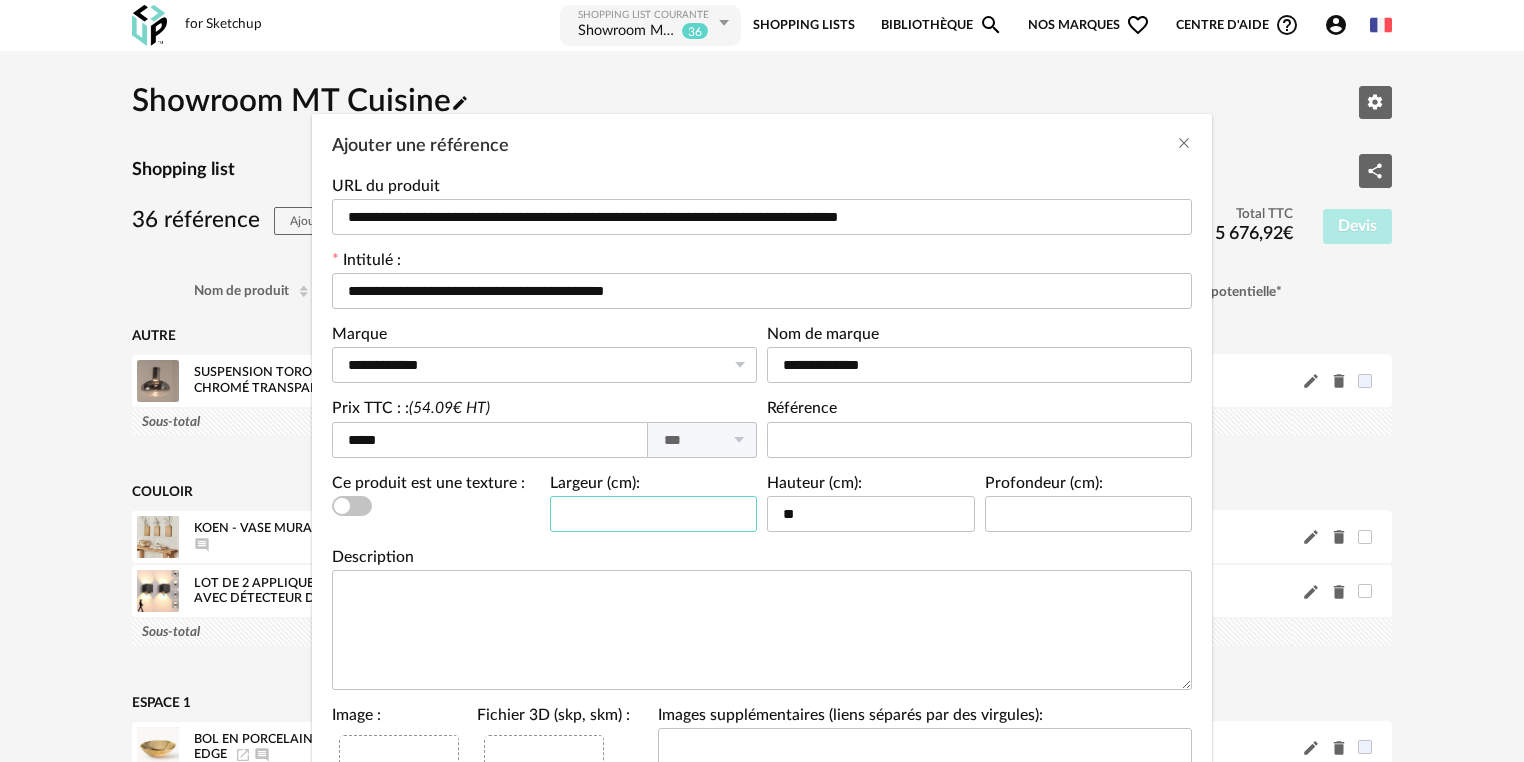 click at bounding box center (654, 514) 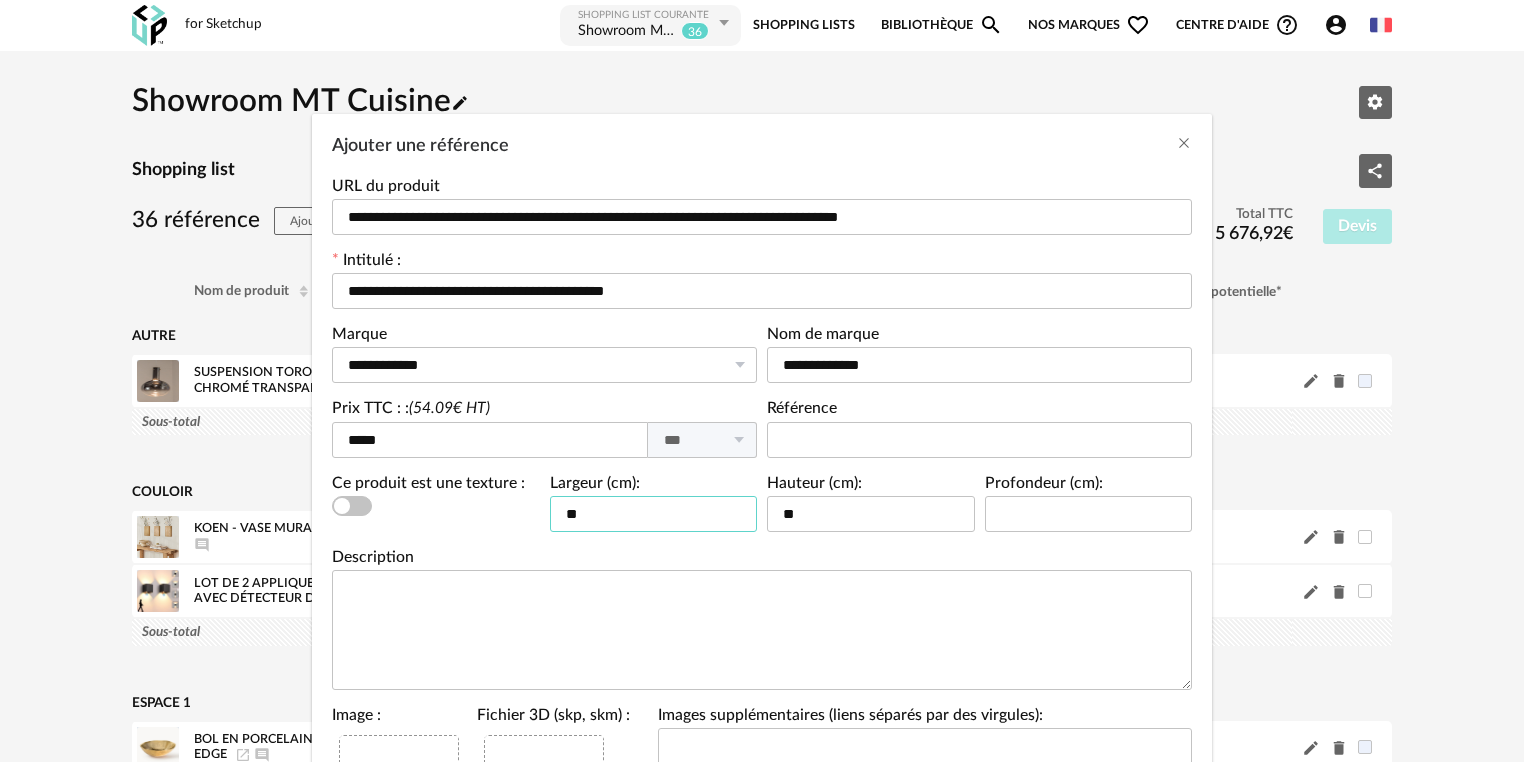 type on "**" 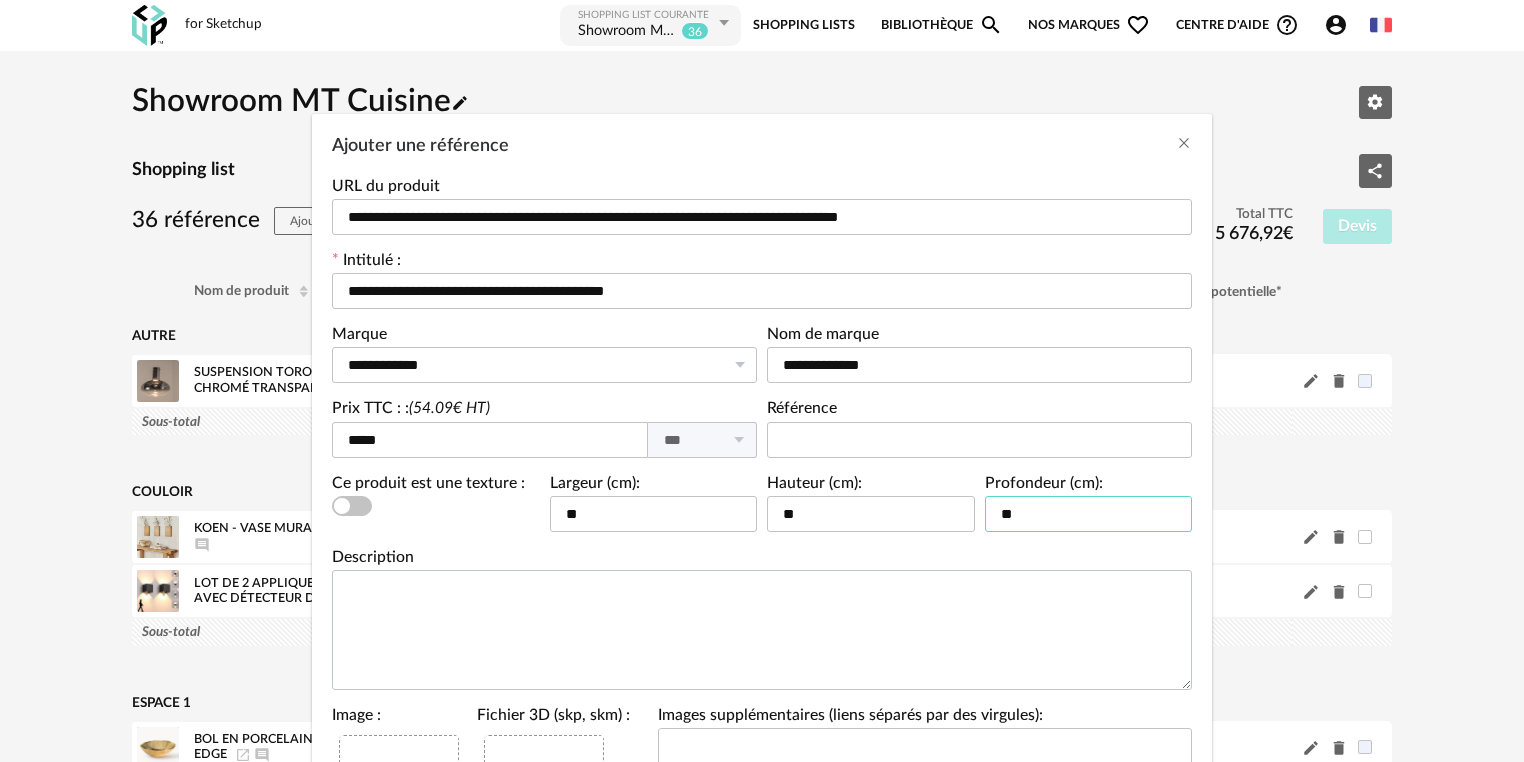 type on "**" 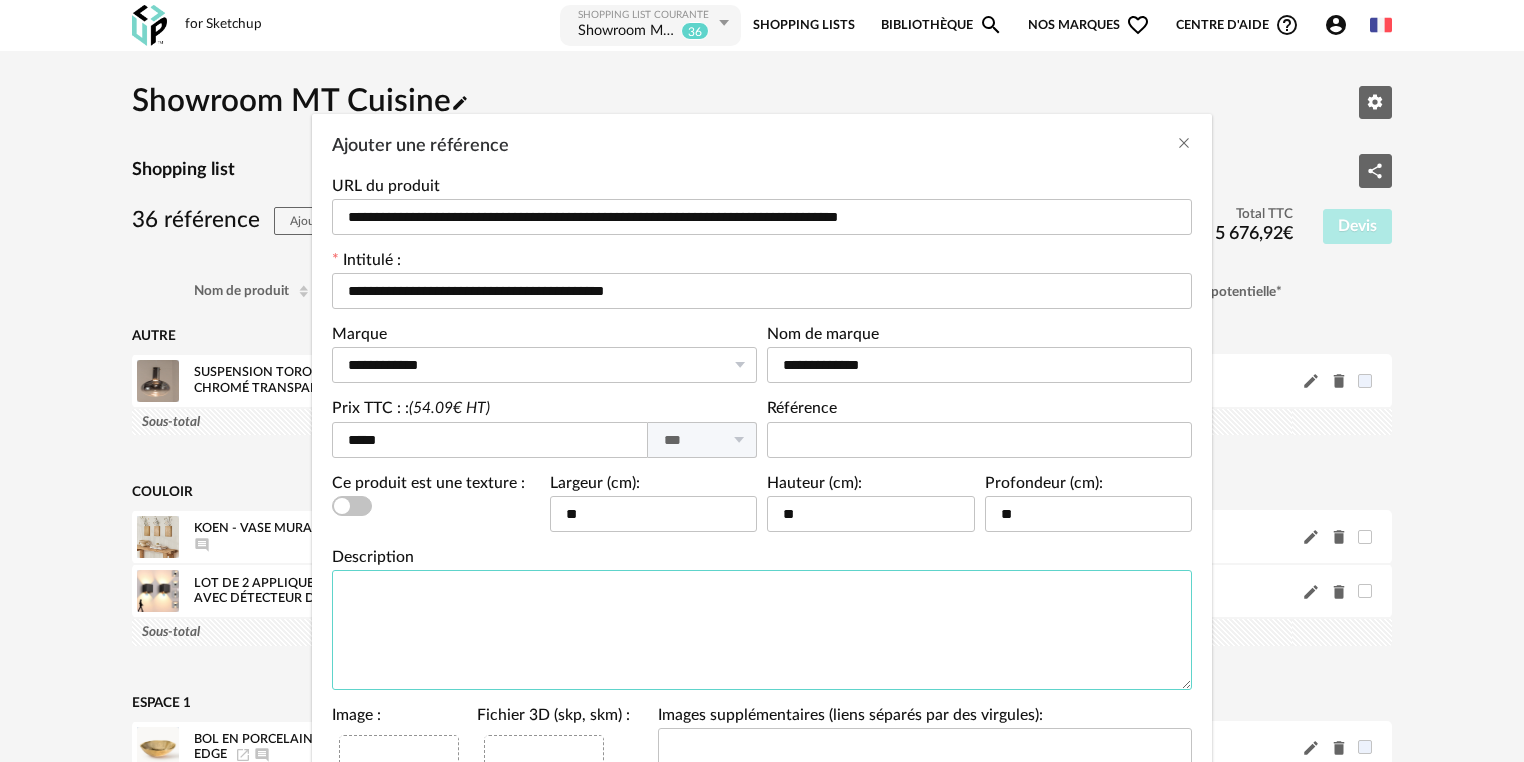 click at bounding box center [762, 630] 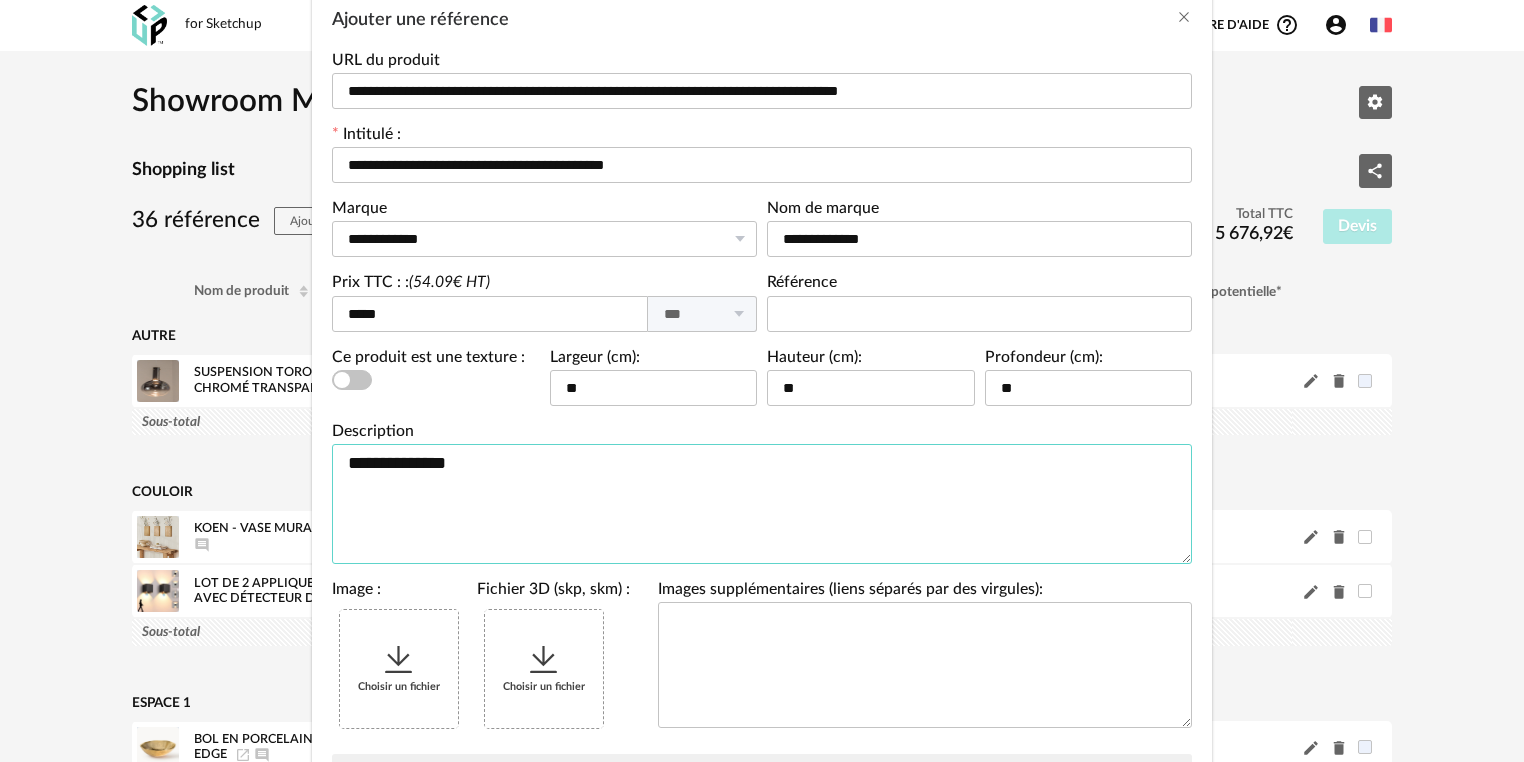 scroll, scrollTop: 293, scrollLeft: 0, axis: vertical 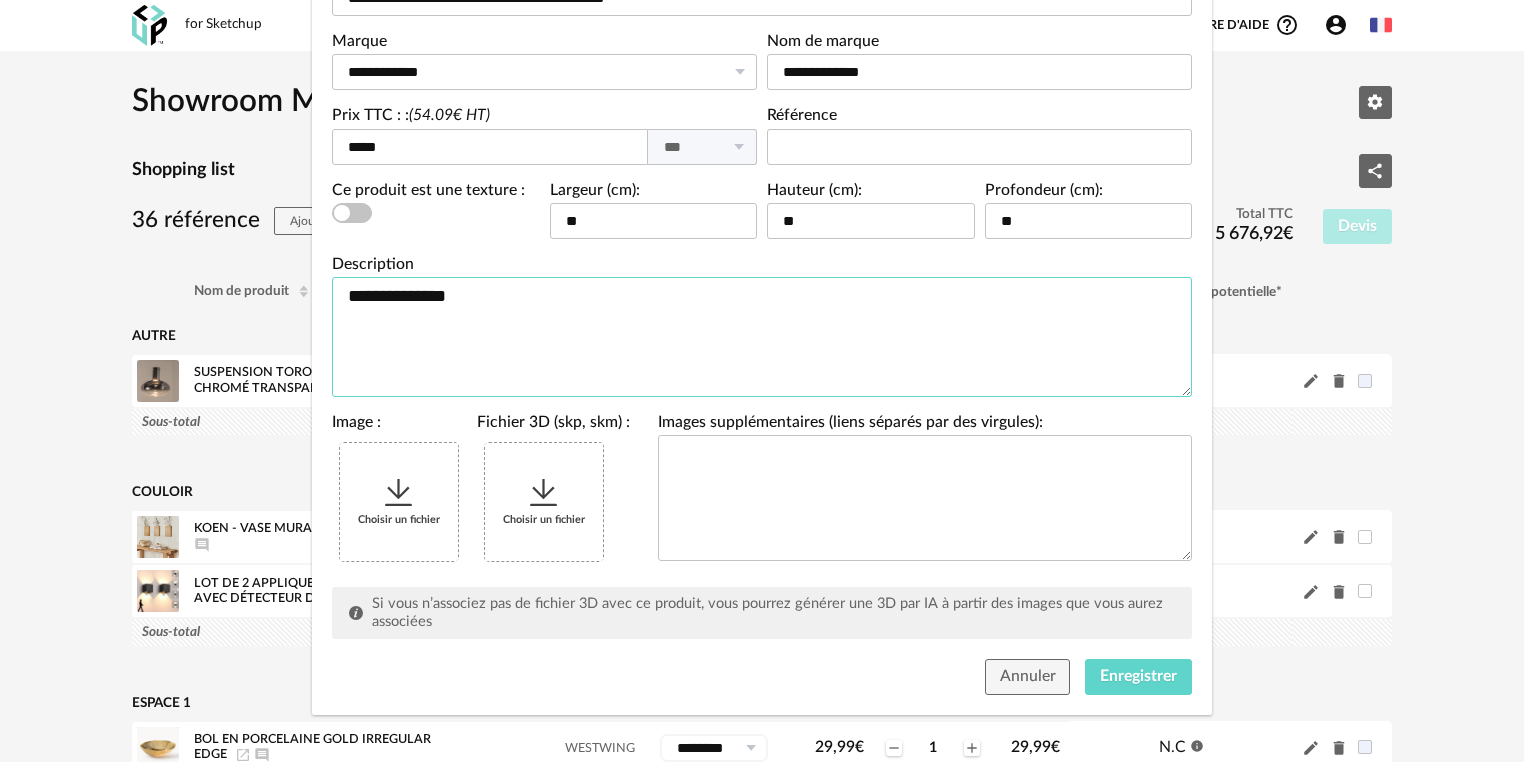type on "**********" 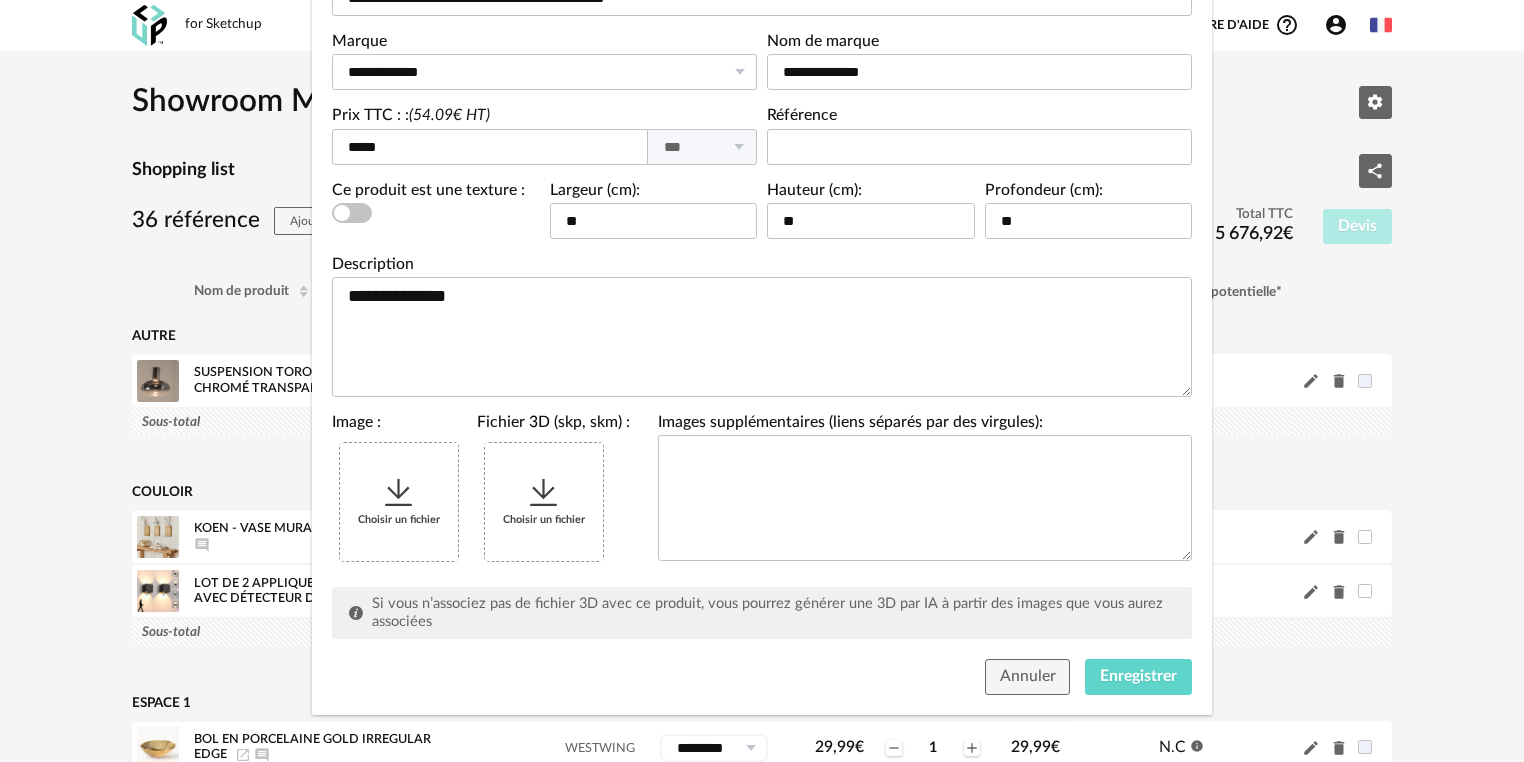 click on "Choisir un fichier" at bounding box center (399, 502) 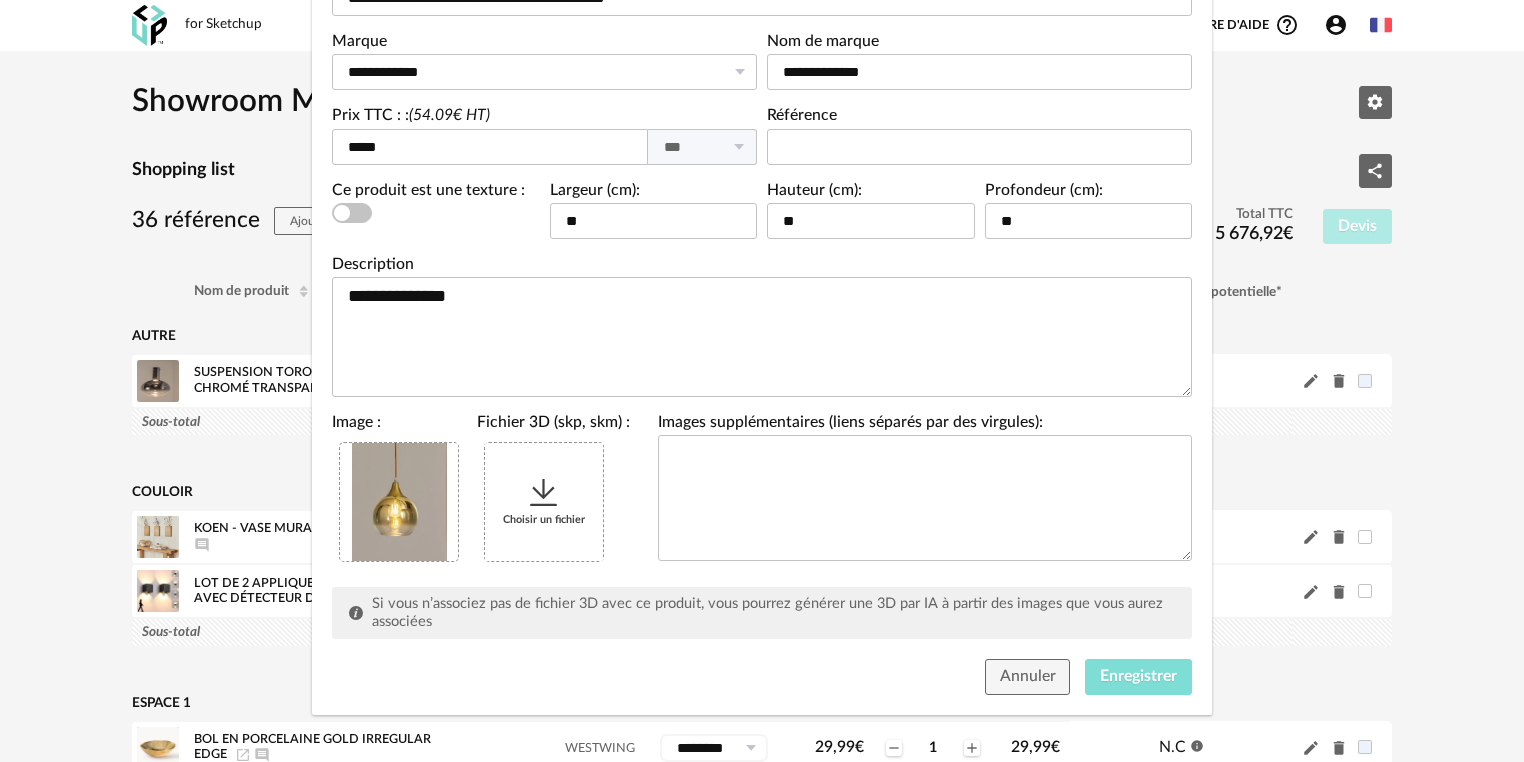 click on "Enregistrer" at bounding box center (1138, 676) 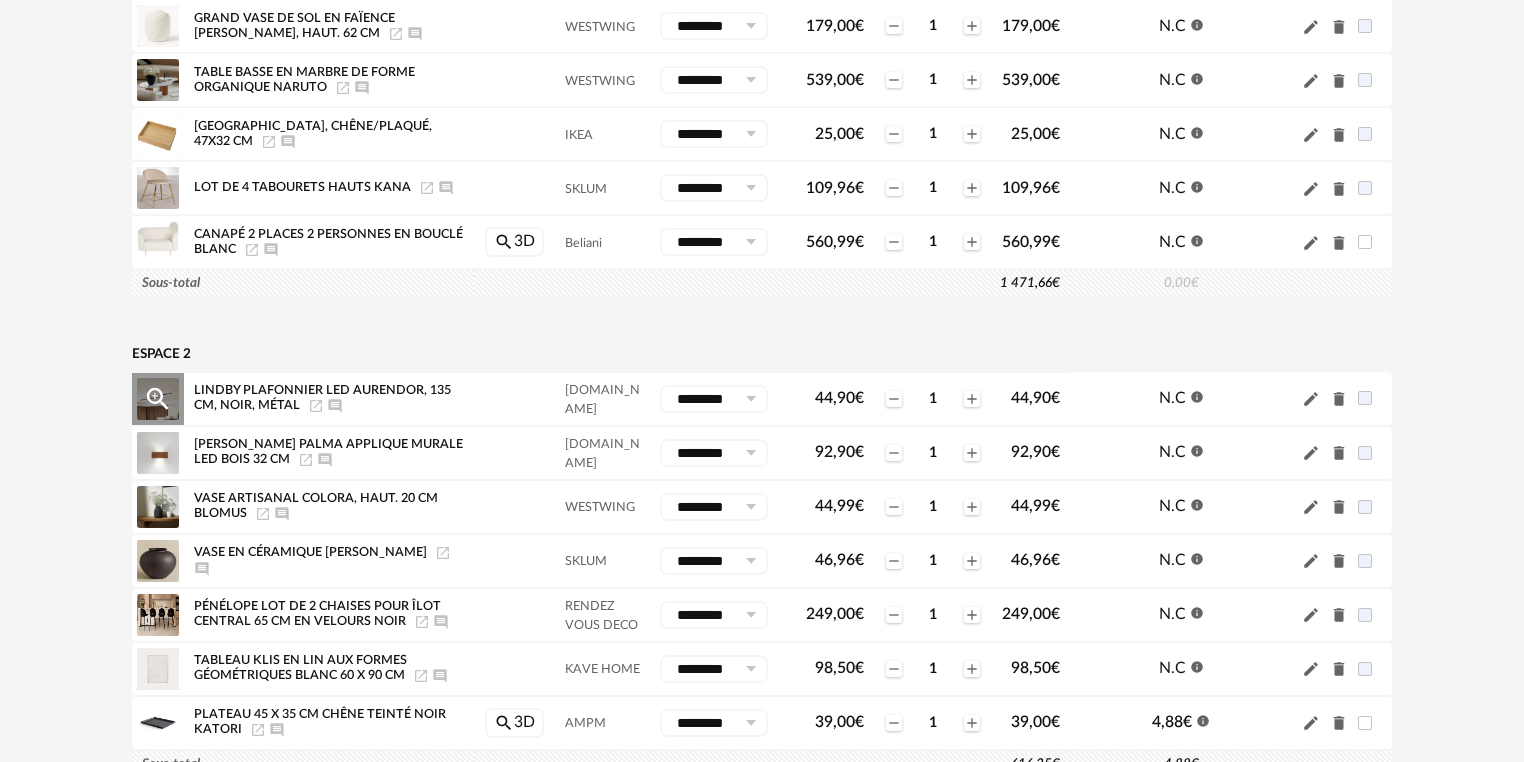 scroll, scrollTop: 960, scrollLeft: 0, axis: vertical 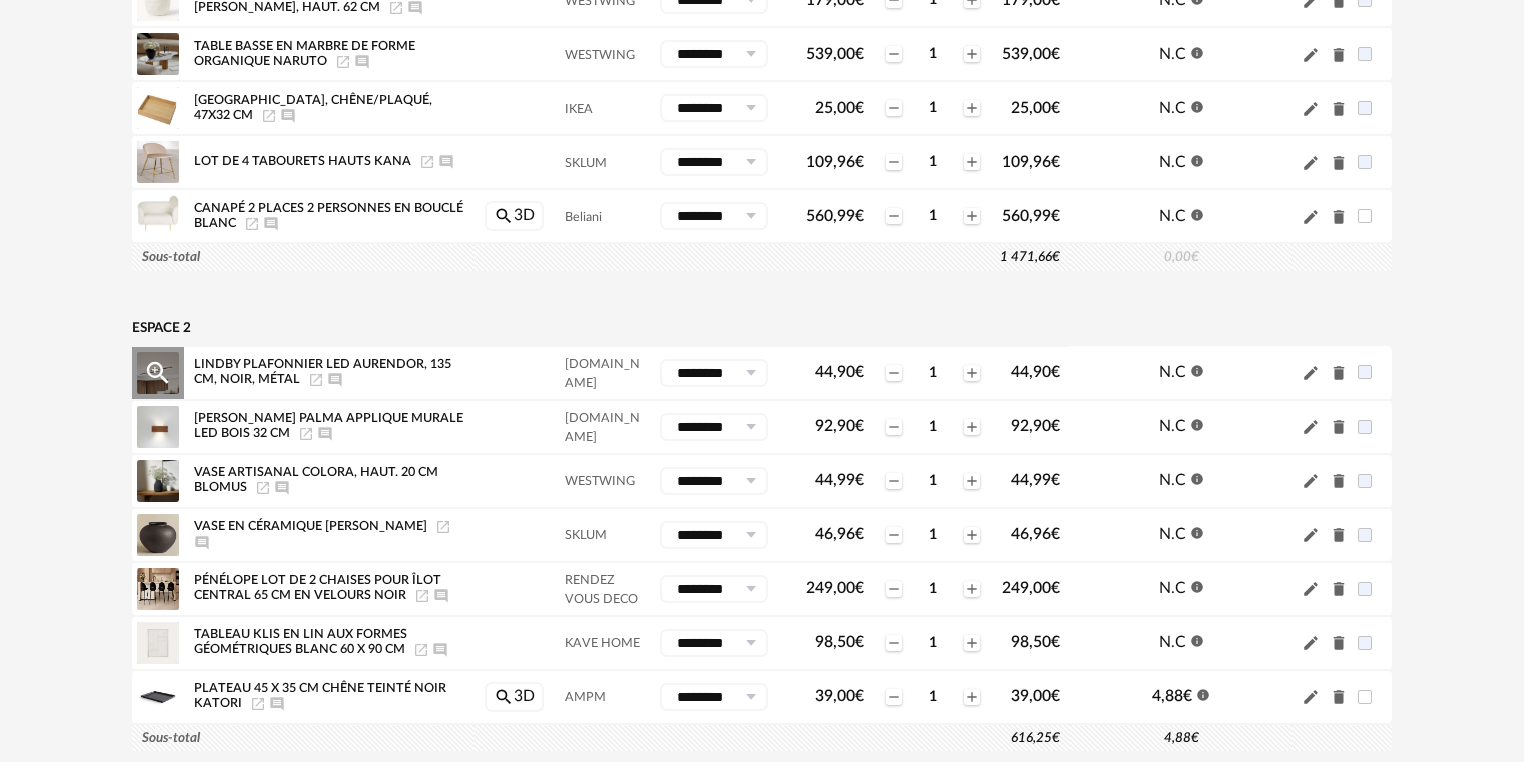 click on "Launch icon" 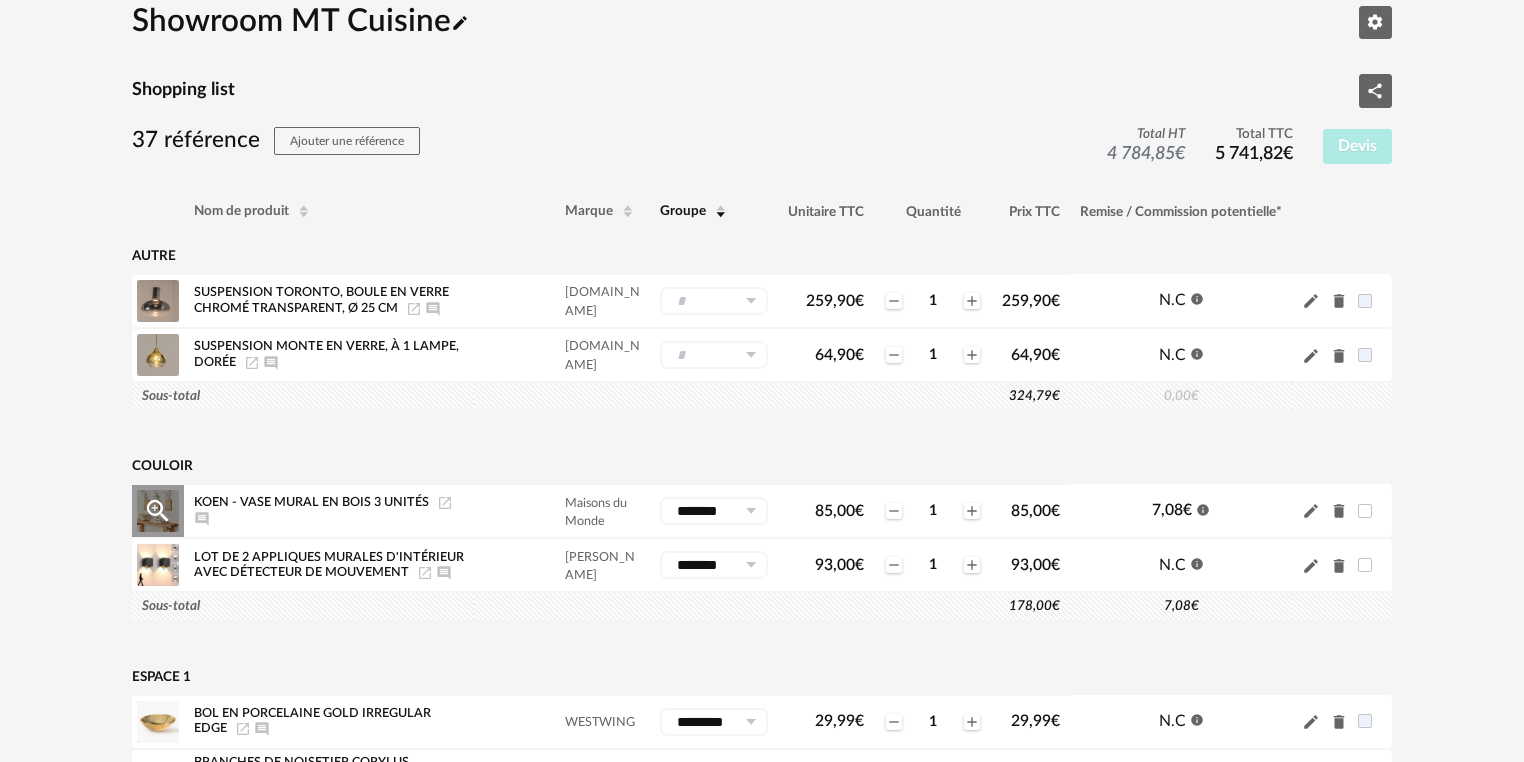 scroll, scrollTop: 0, scrollLeft: 0, axis: both 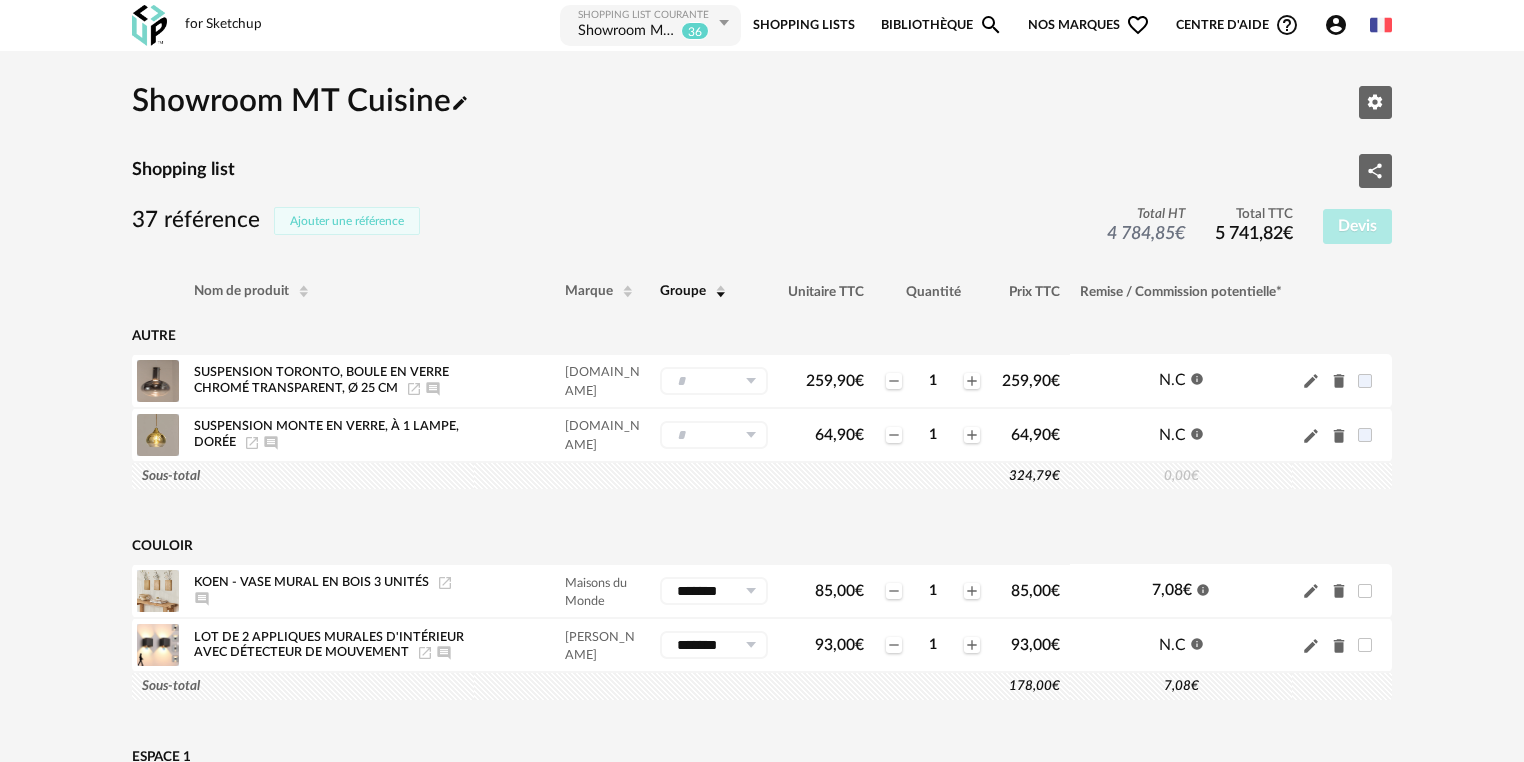 click on "Ajouter une référence" at bounding box center [347, 221] 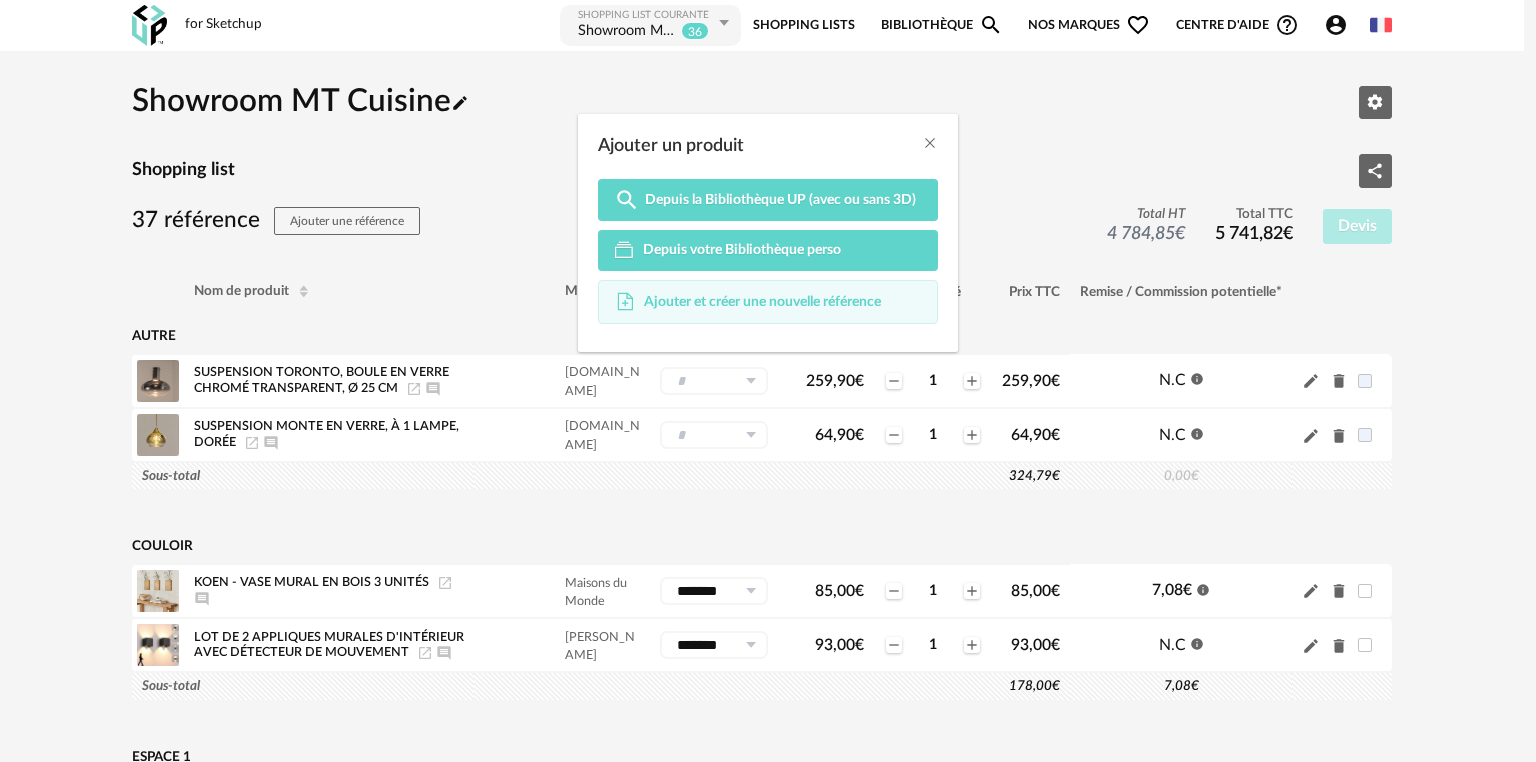 click on "Ajouter et créer une nouvelle référence" at bounding box center [762, 302] 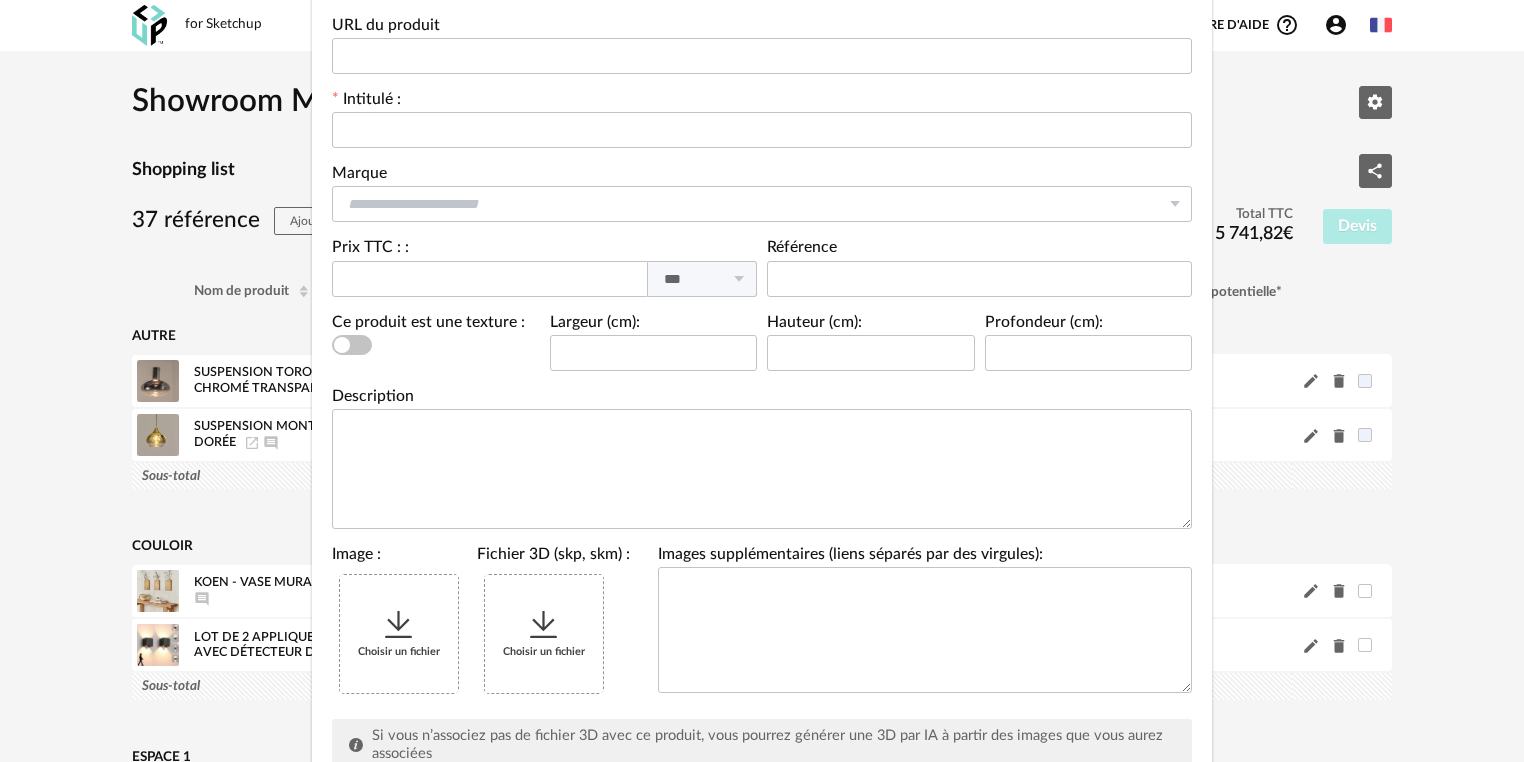 scroll, scrollTop: 0, scrollLeft: 0, axis: both 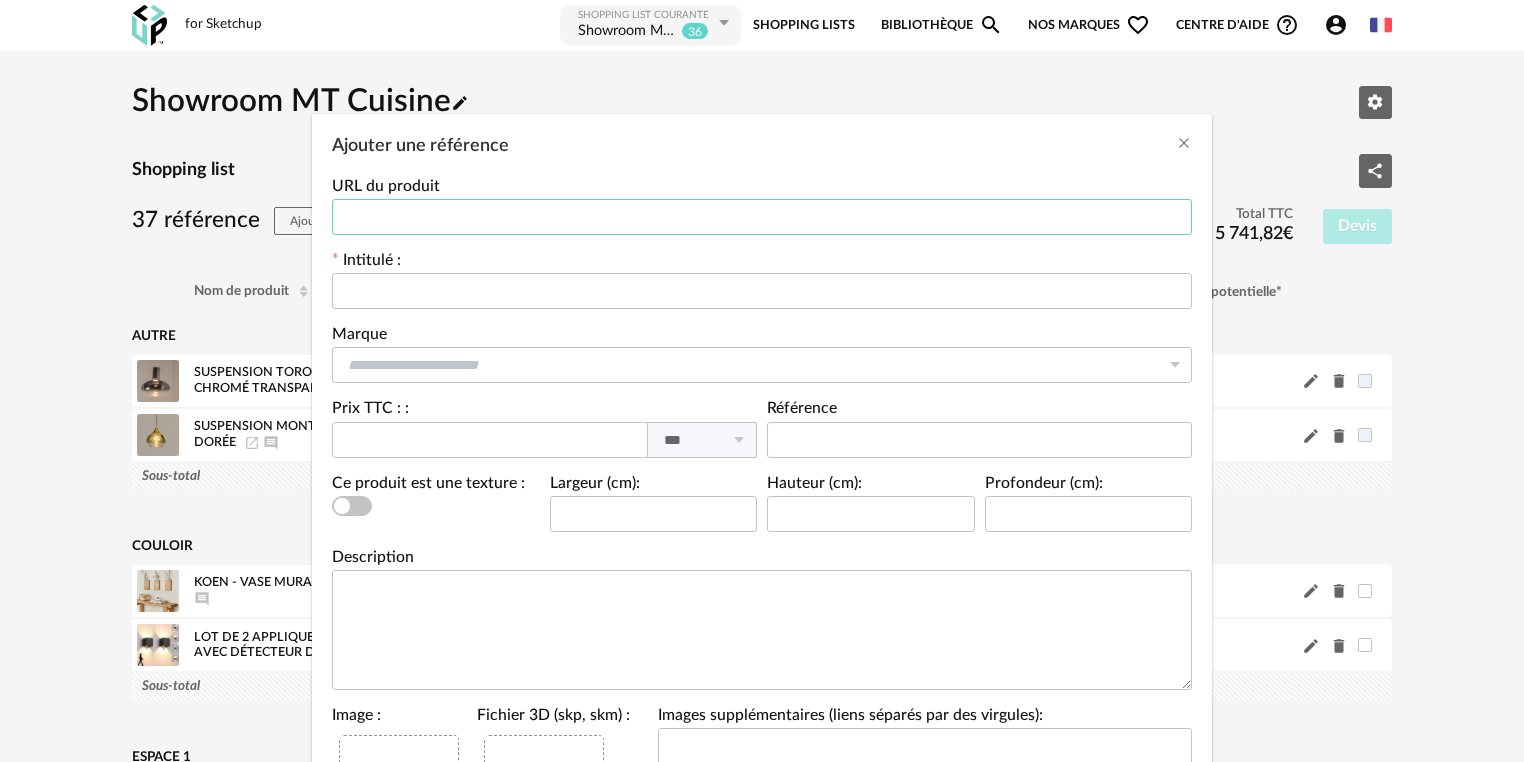 click at bounding box center (762, 217) 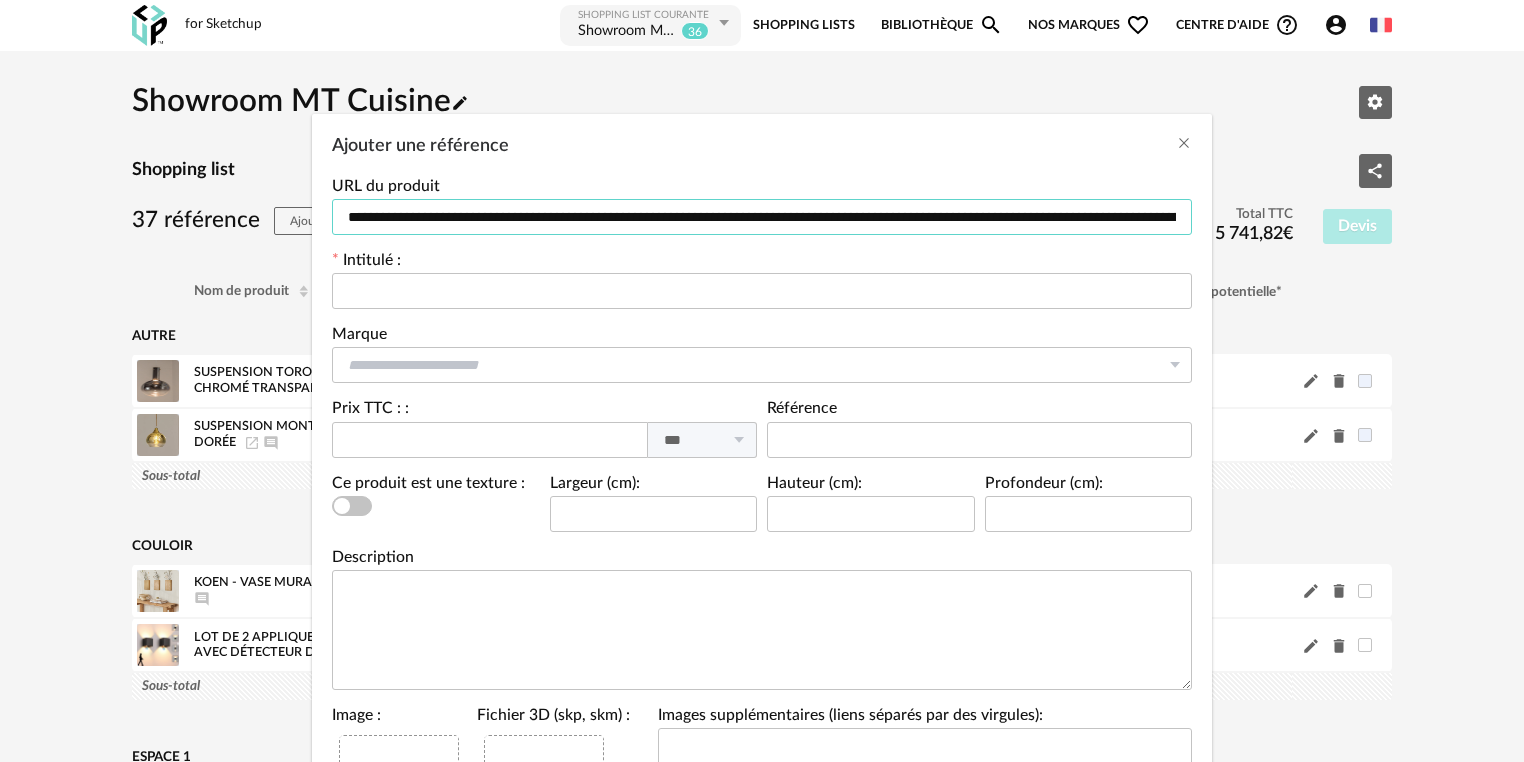 scroll, scrollTop: 0, scrollLeft: 2228, axis: horizontal 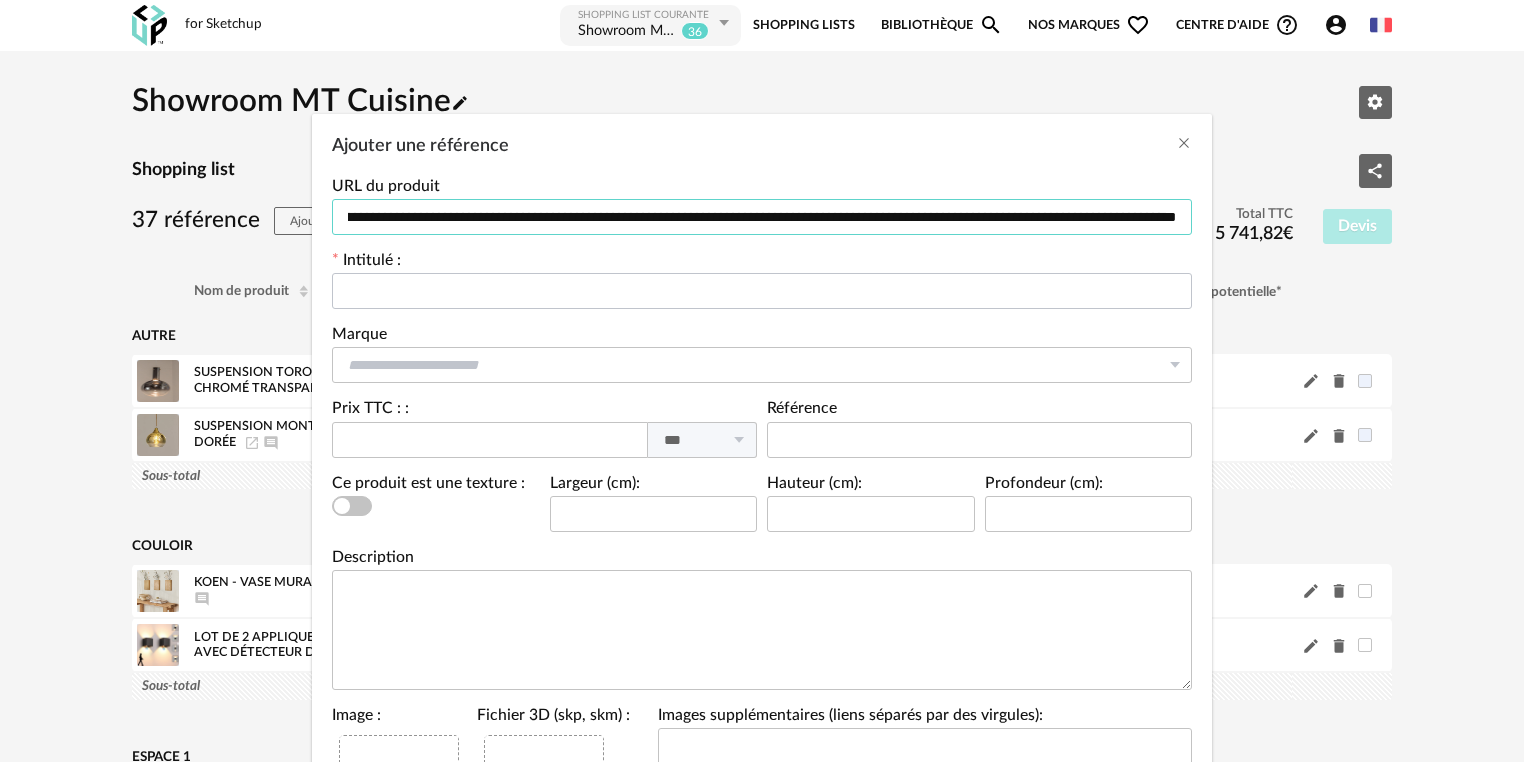 type on "**********" 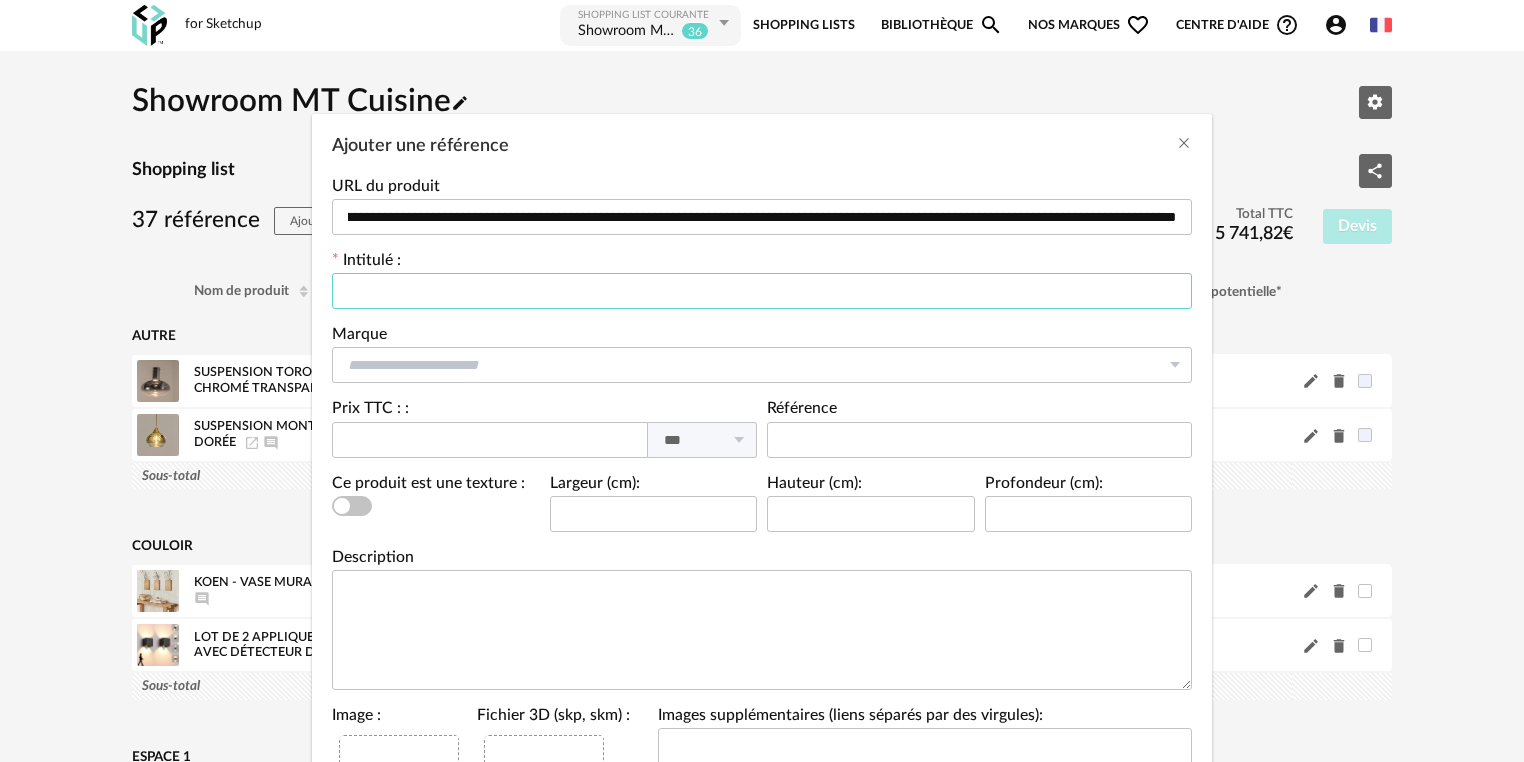 click at bounding box center [762, 291] 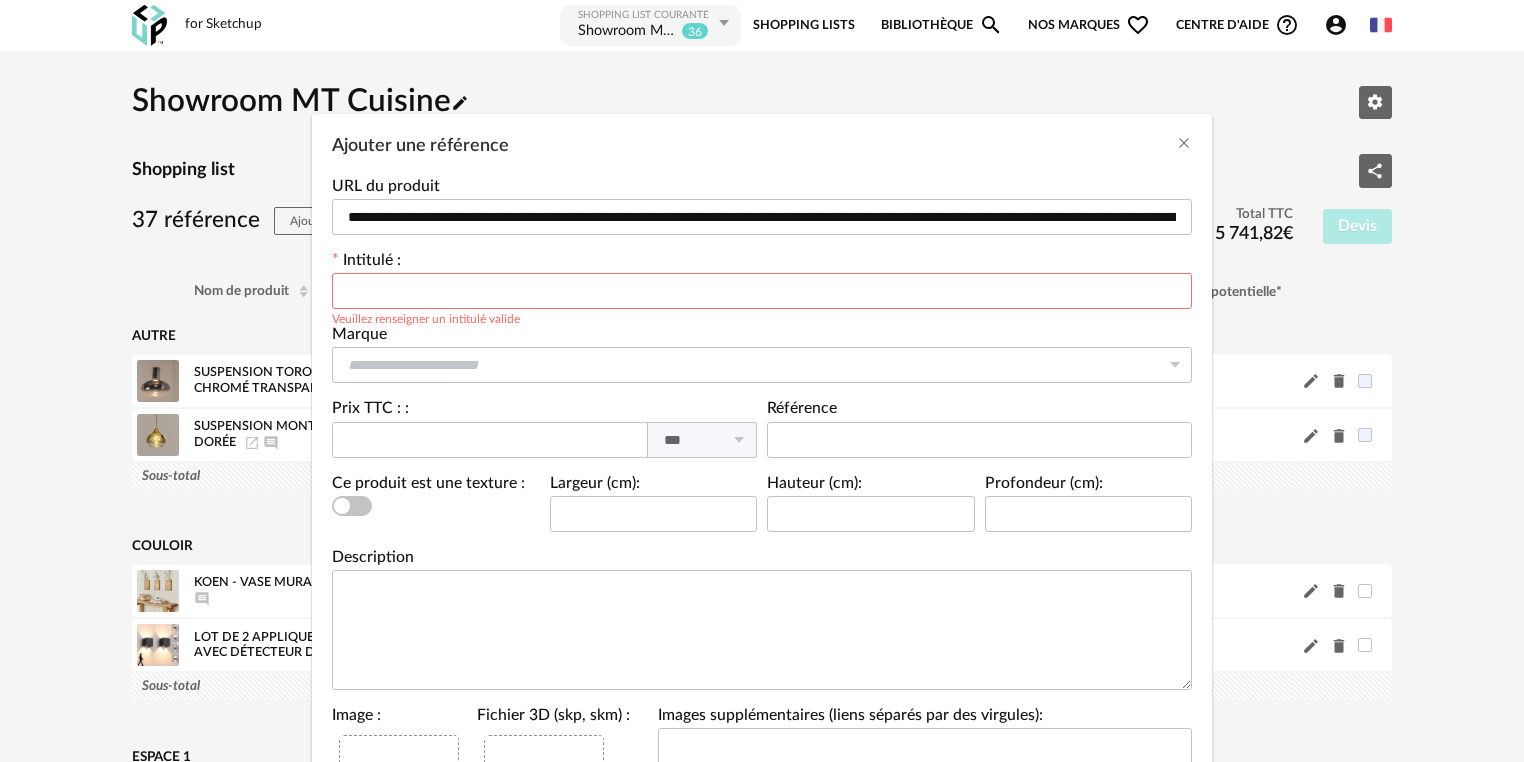 paste on "**********" 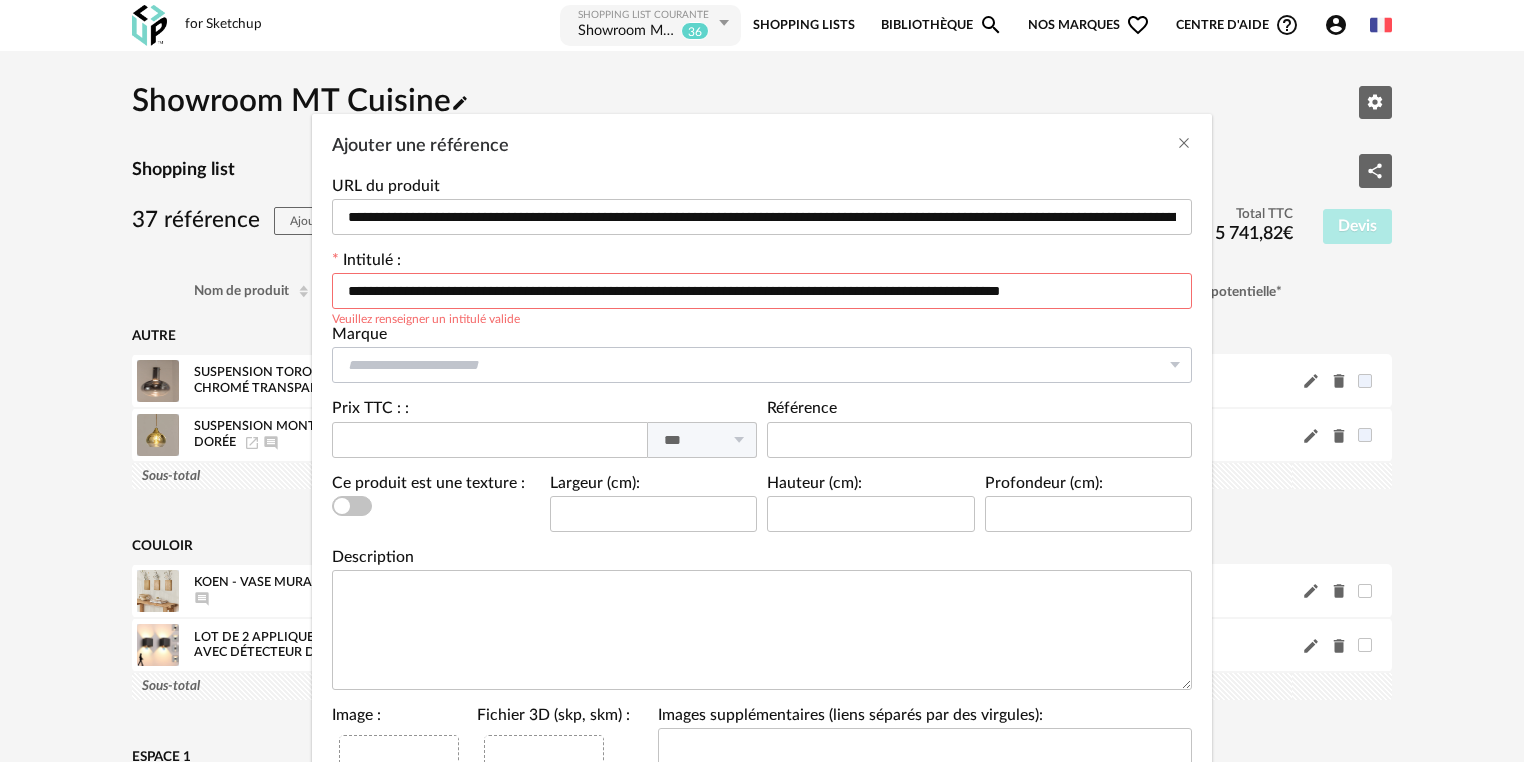 type on "**********" 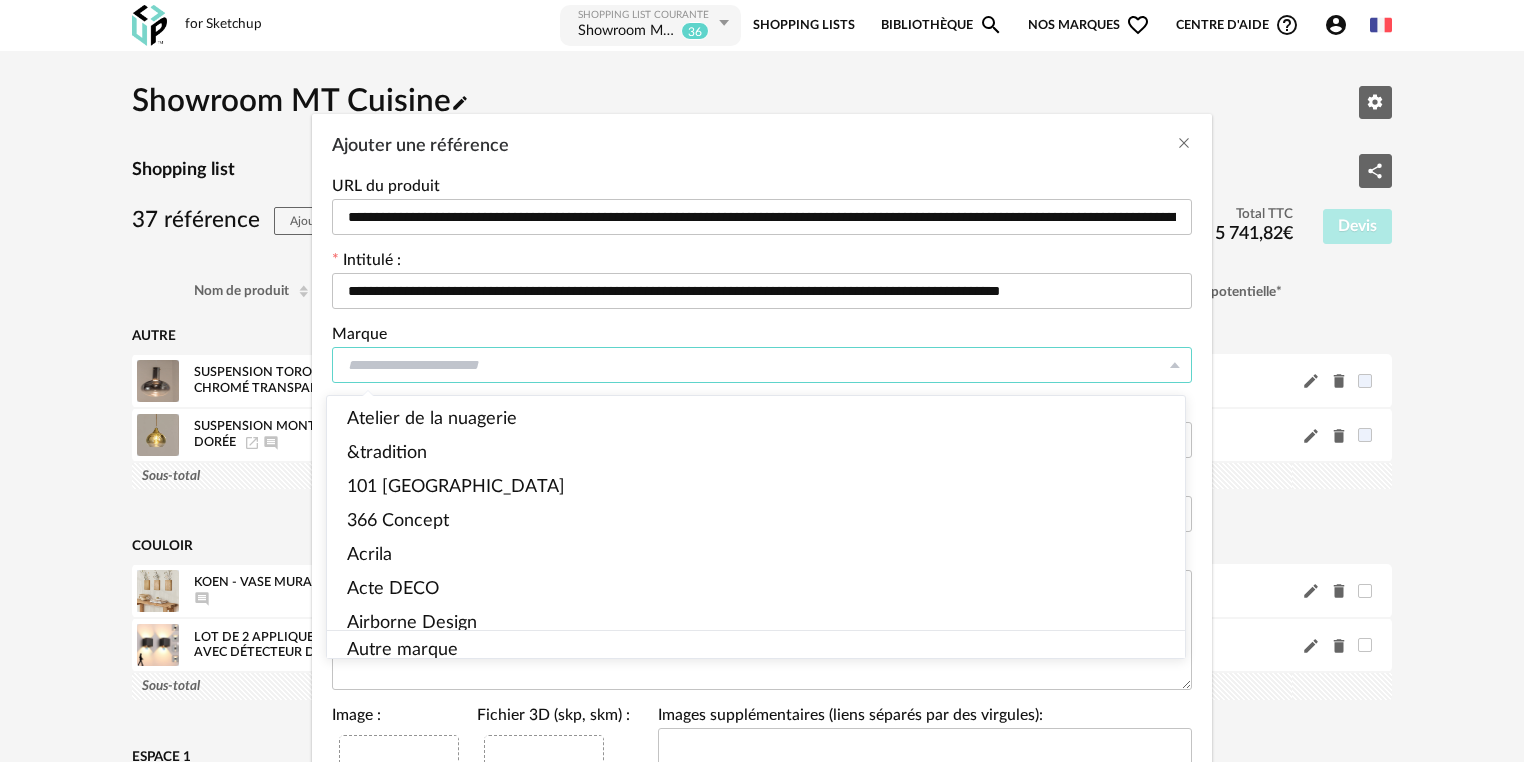click at bounding box center [762, 365] 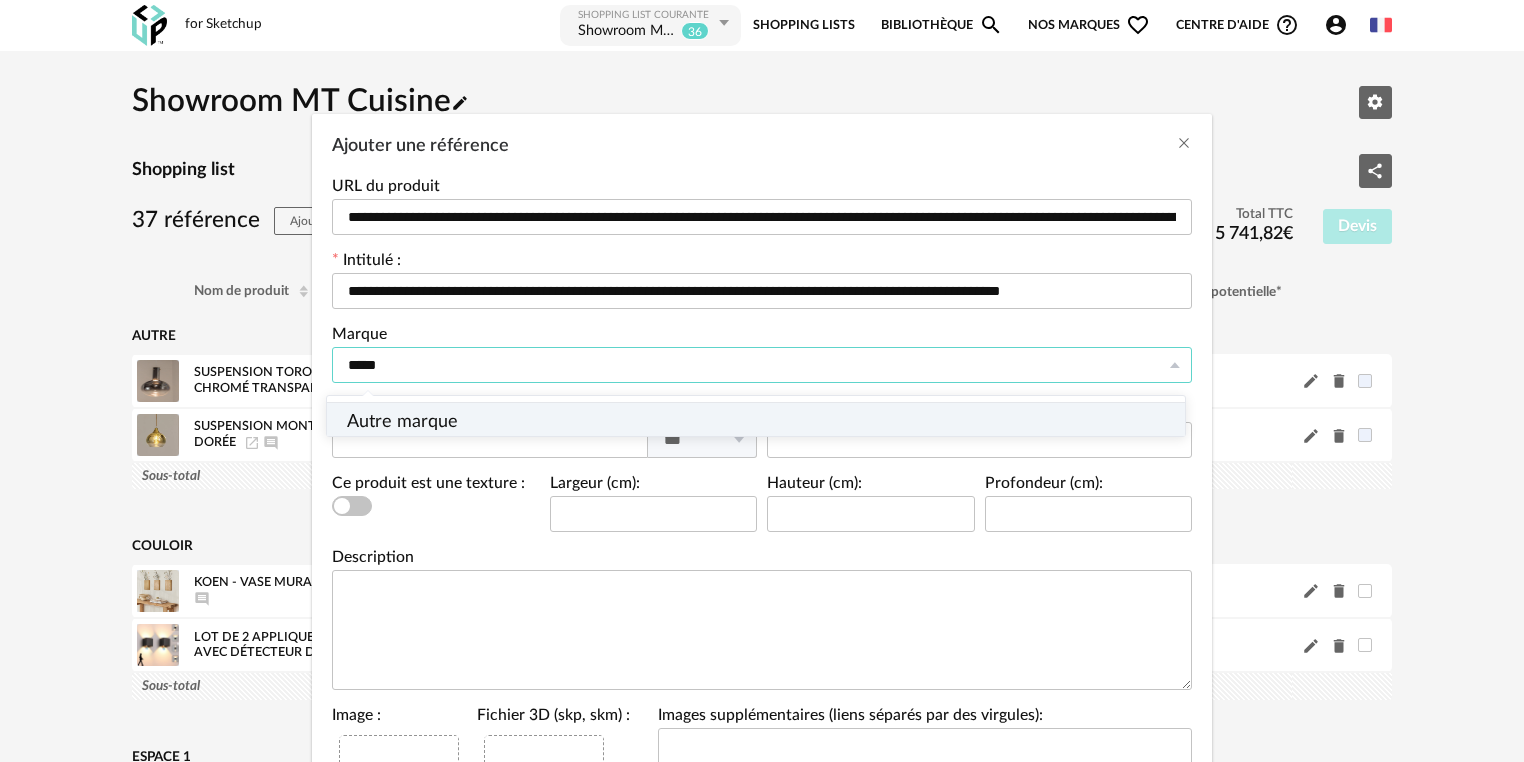 click on "Autre marque" at bounding box center [762, 422] 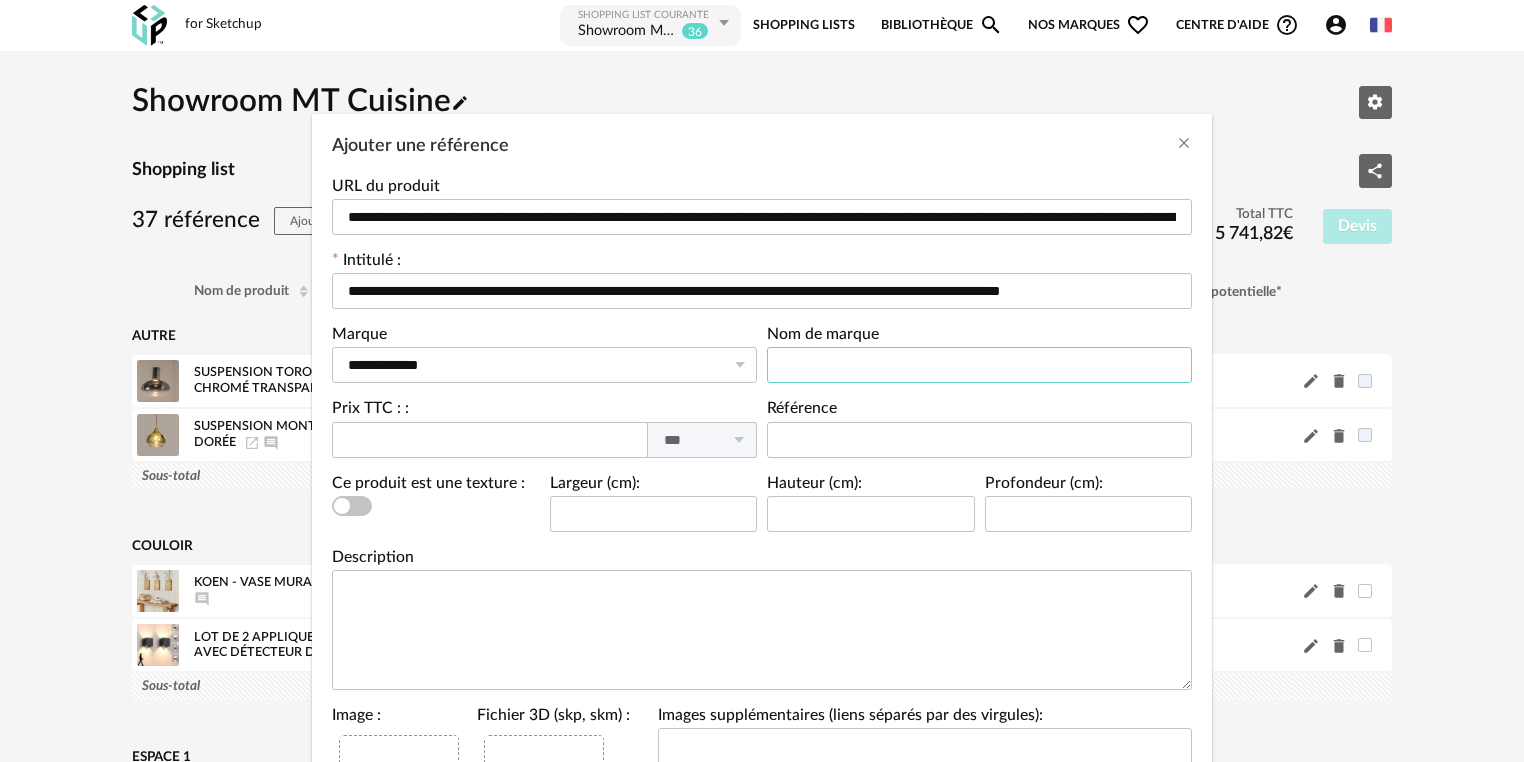 click at bounding box center (979, 365) 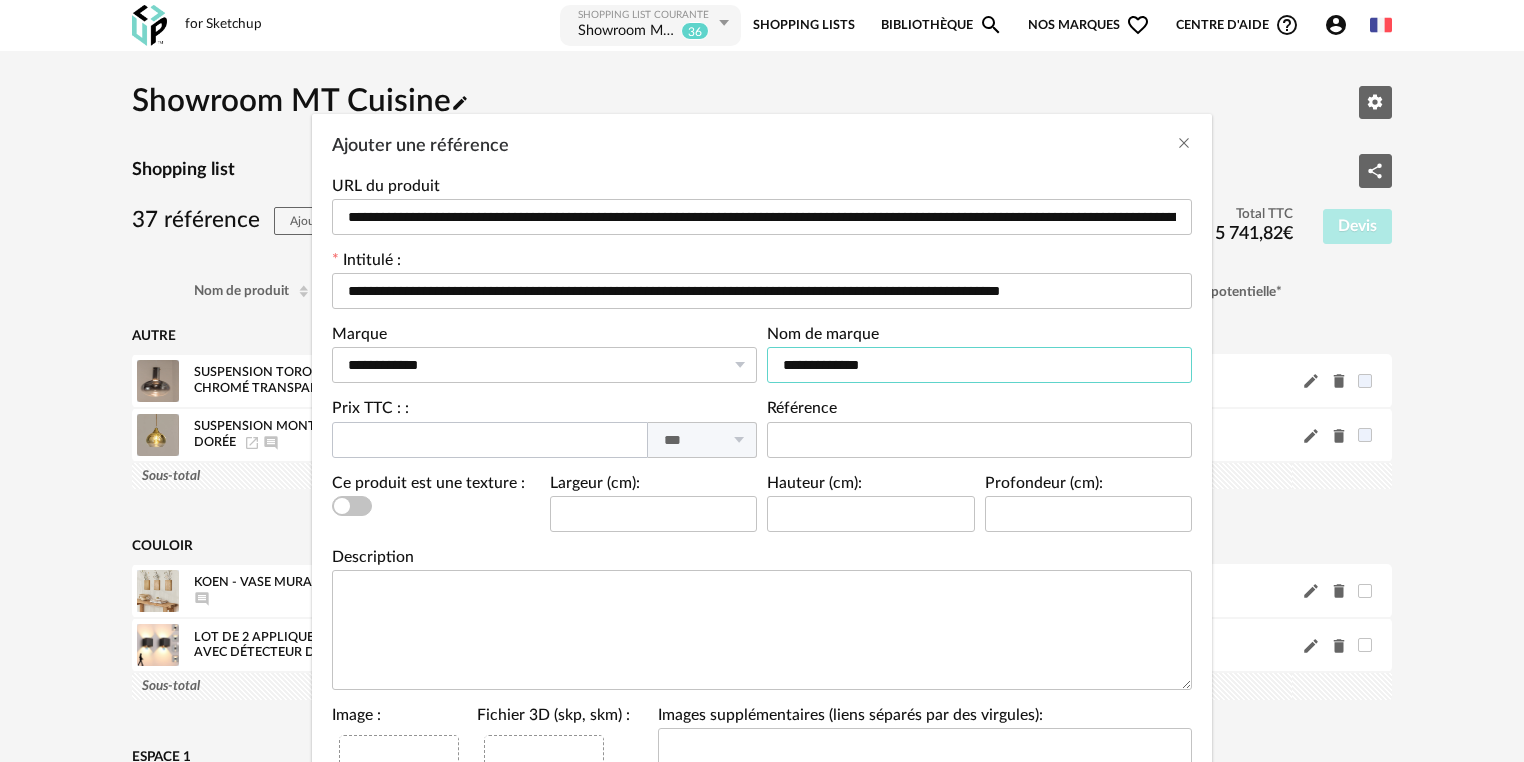 type on "**********" 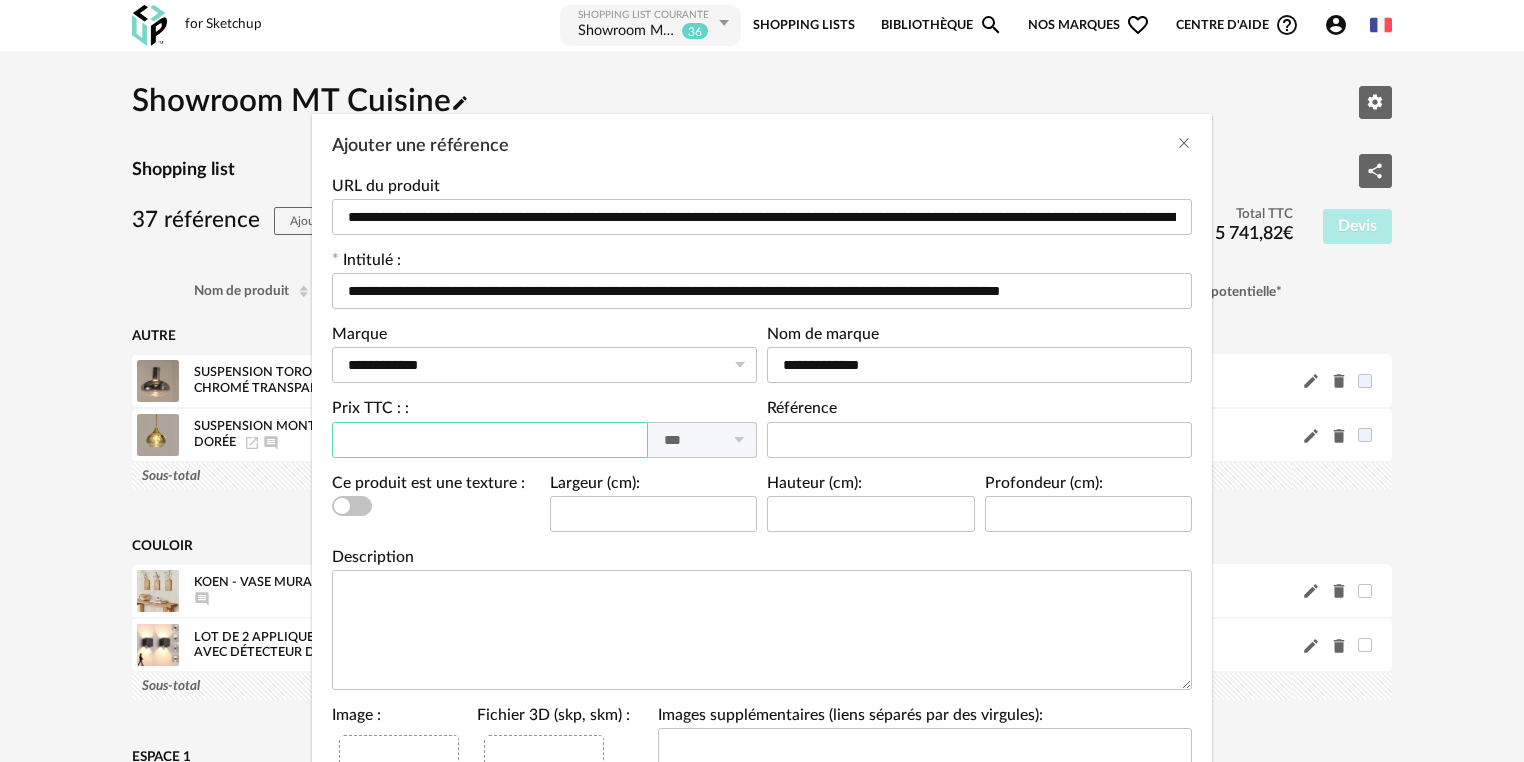 click at bounding box center [490, 440] 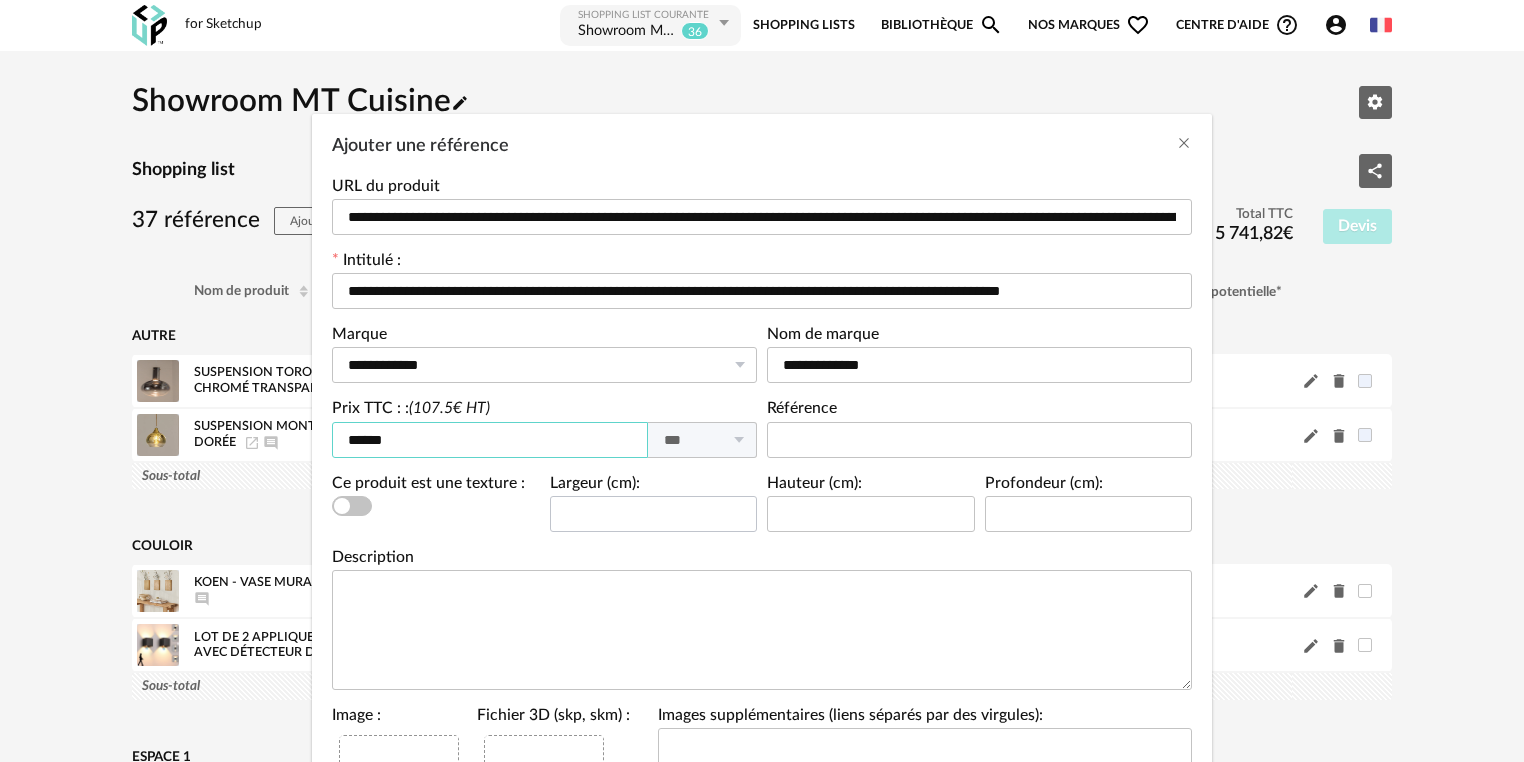 type on "******" 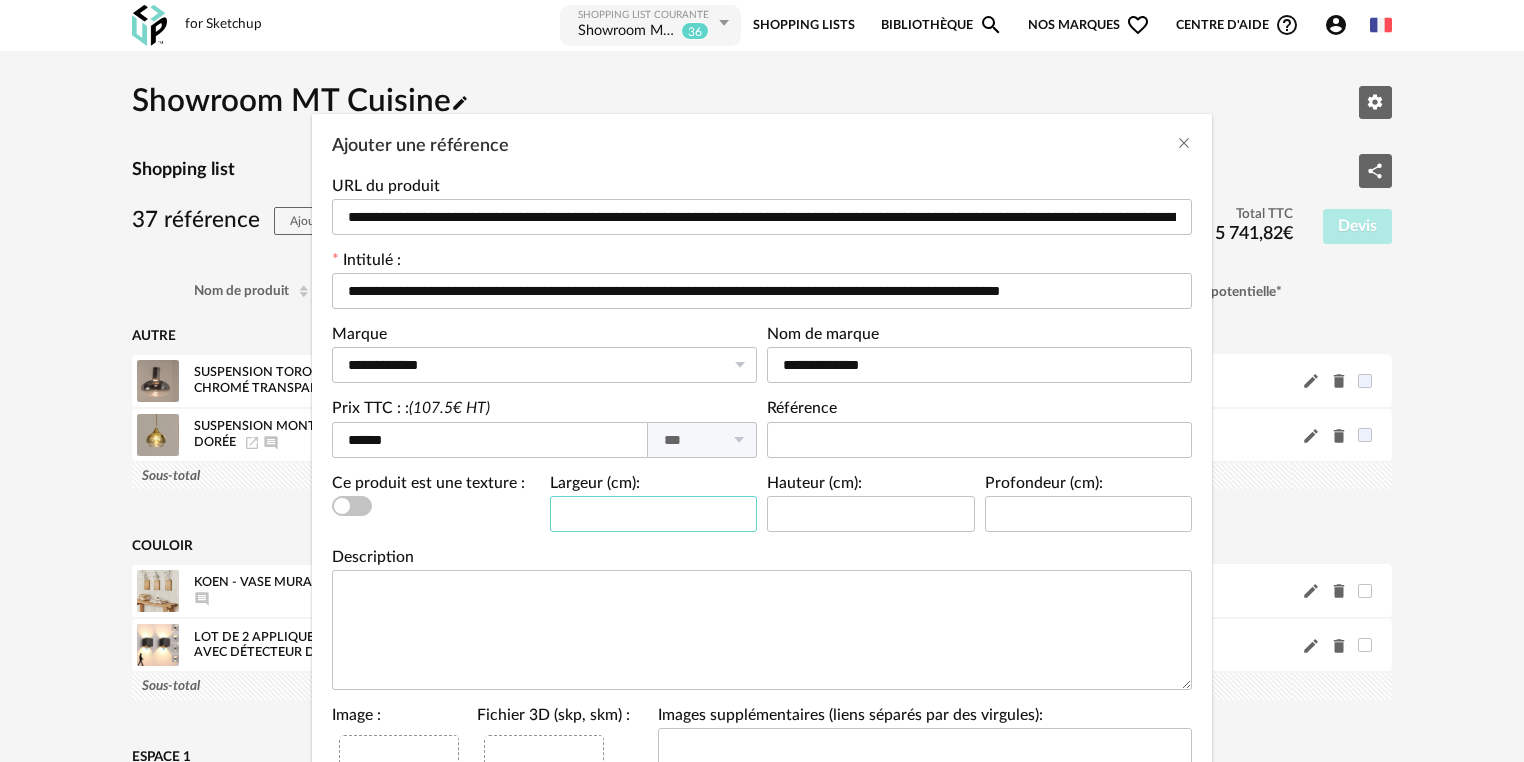 click at bounding box center [654, 514] 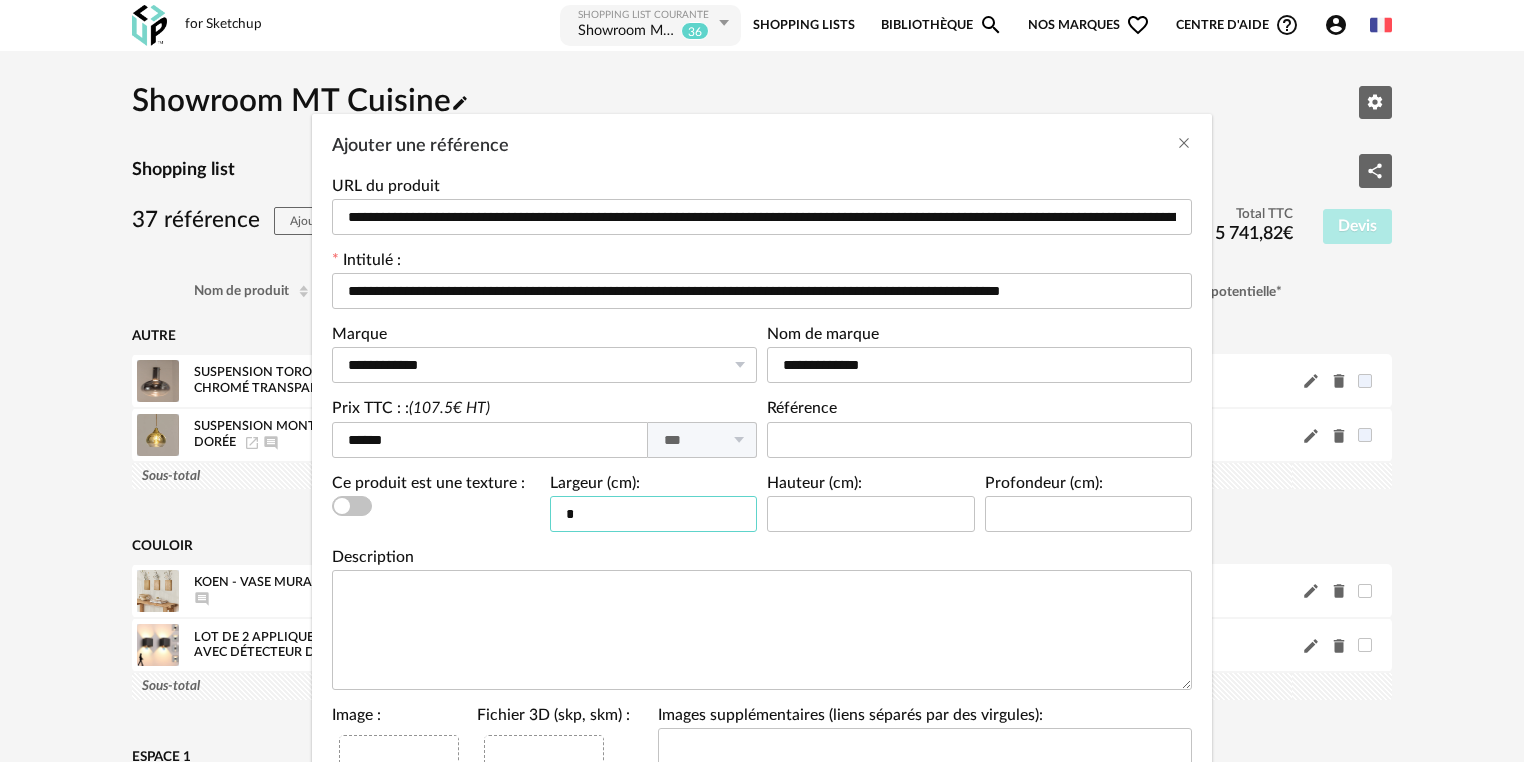 type on "*" 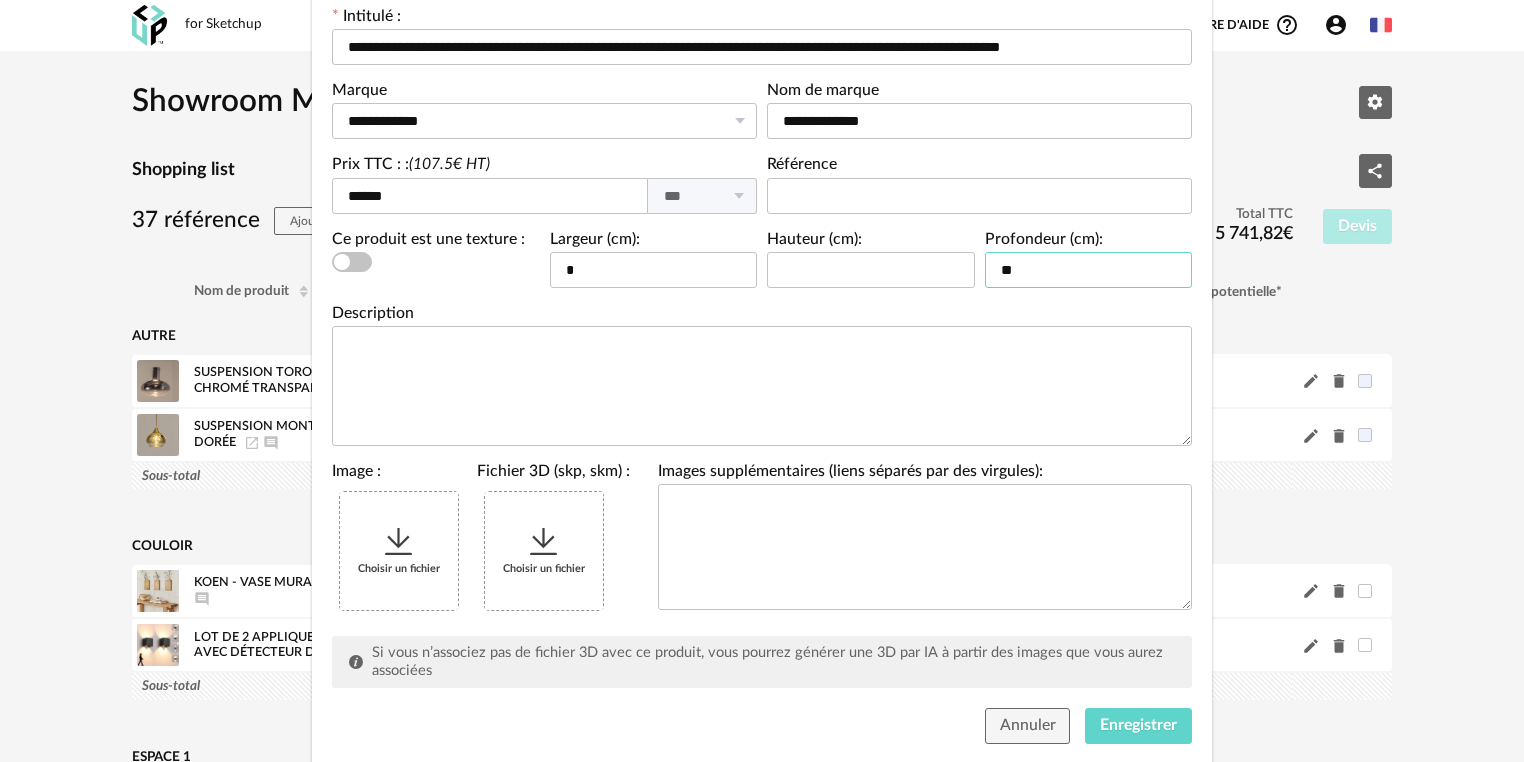 scroll, scrollTop: 293, scrollLeft: 0, axis: vertical 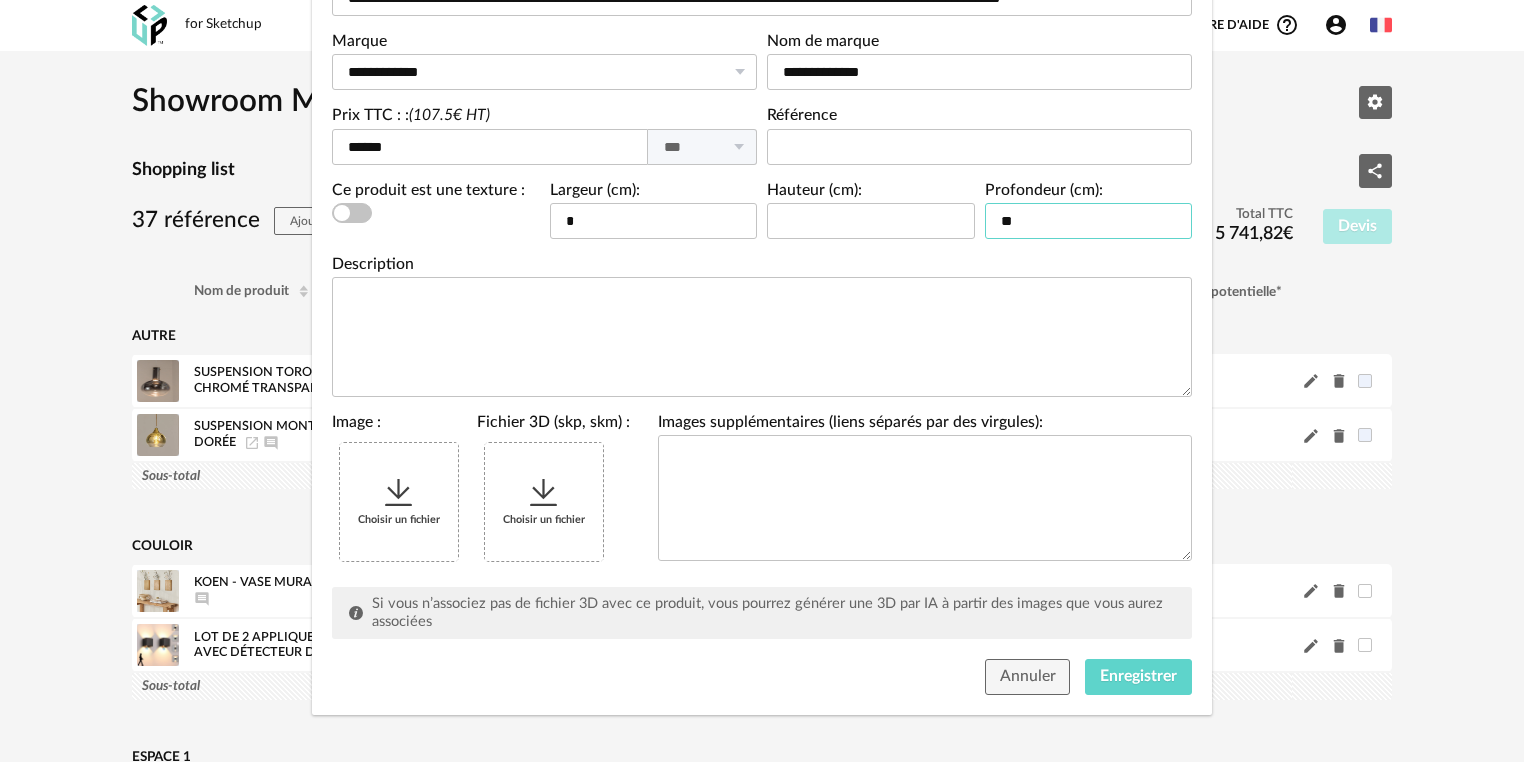 type on "**" 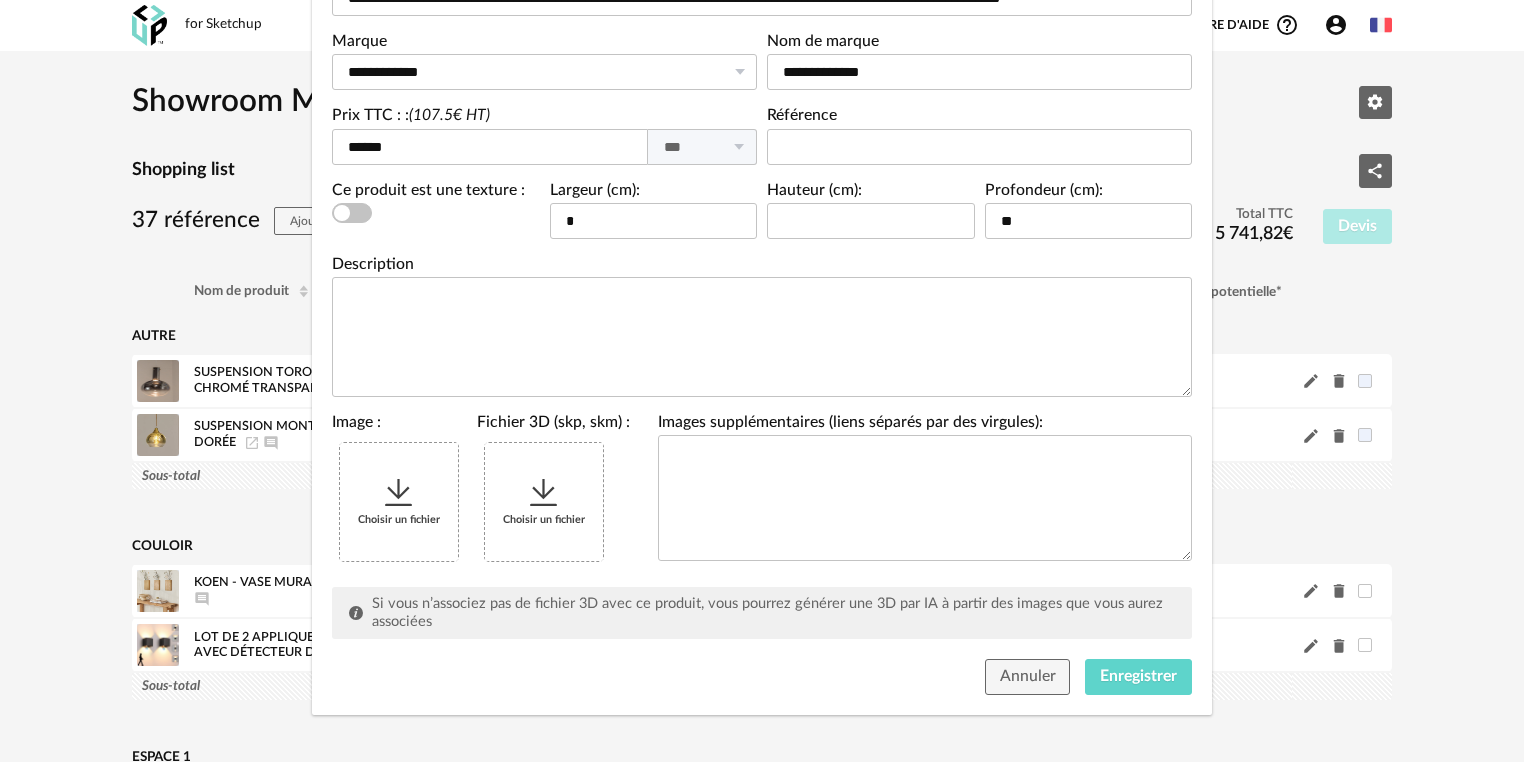 click on "Choisir un fichier" at bounding box center [399, 502] 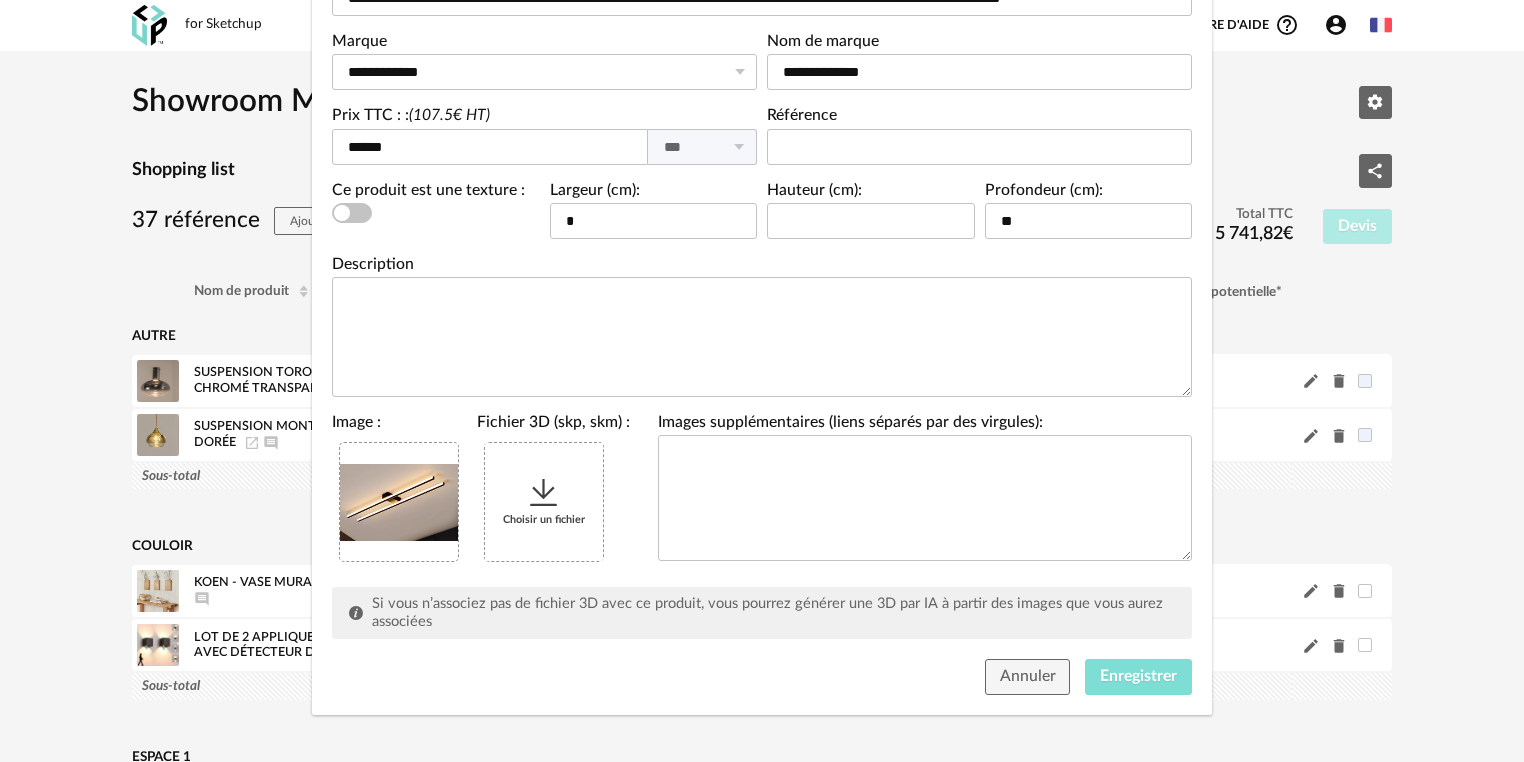 click on "Enregistrer" at bounding box center (1138, 676) 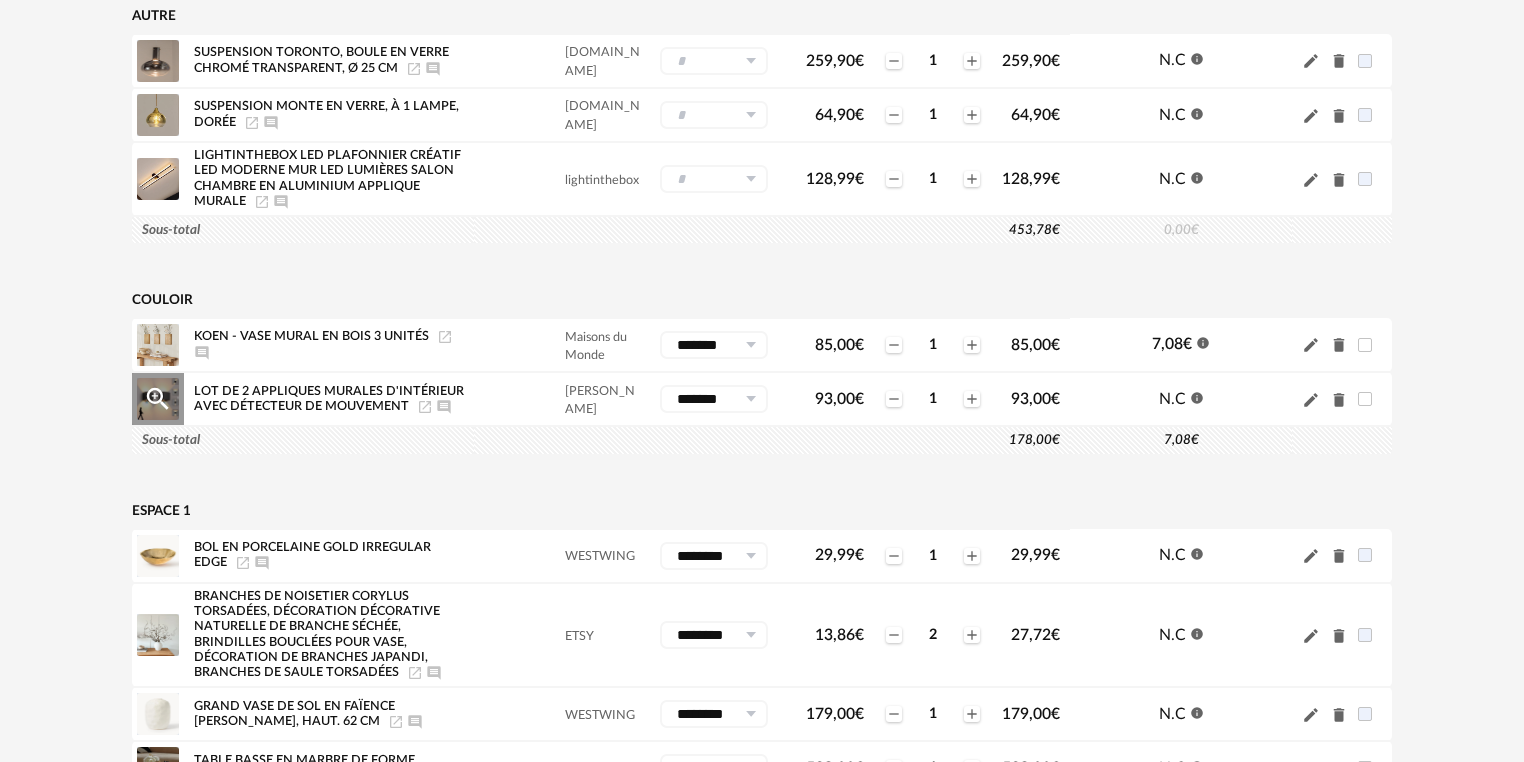 scroll, scrollTop: 0, scrollLeft: 0, axis: both 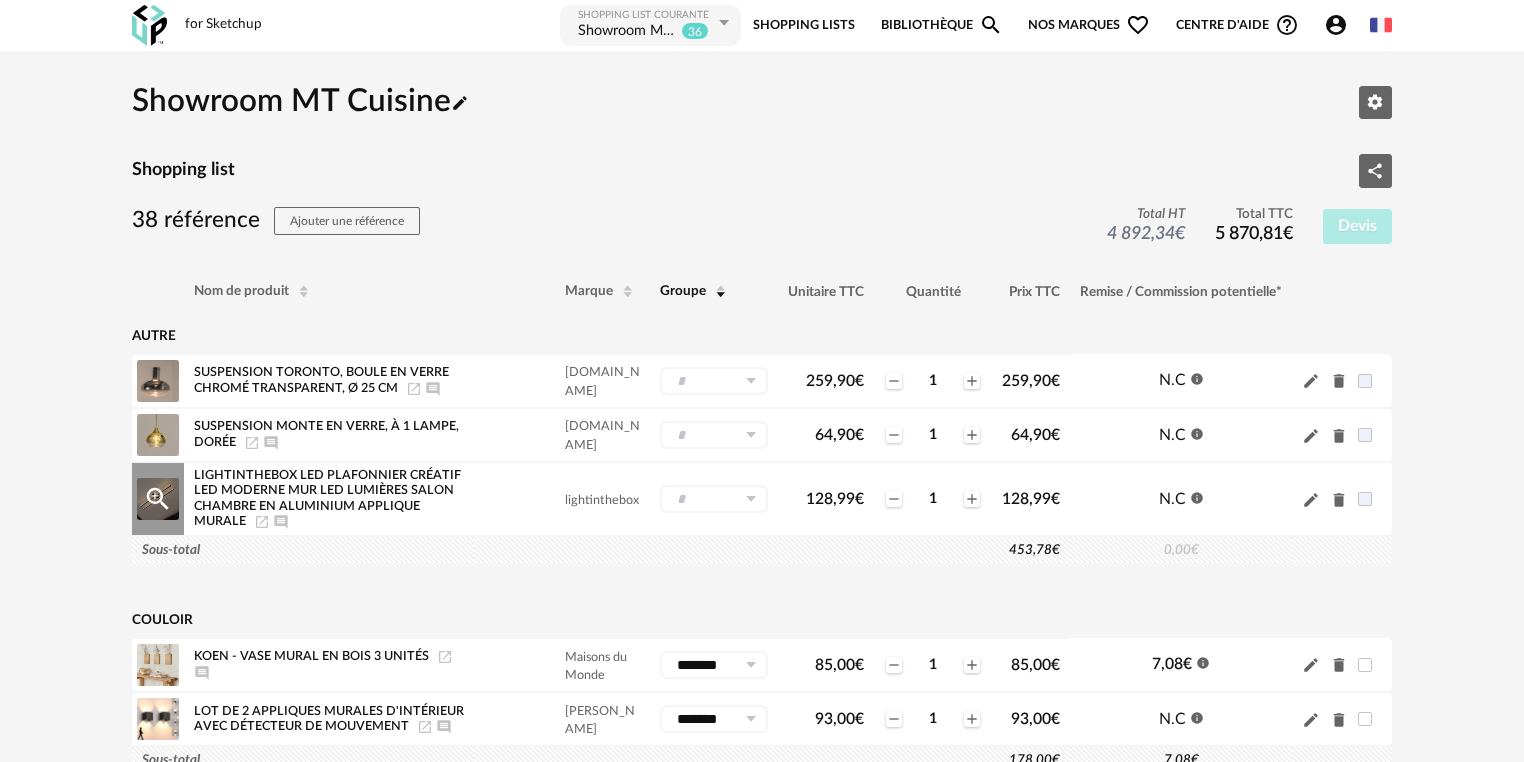 click at bounding box center [714, 499] 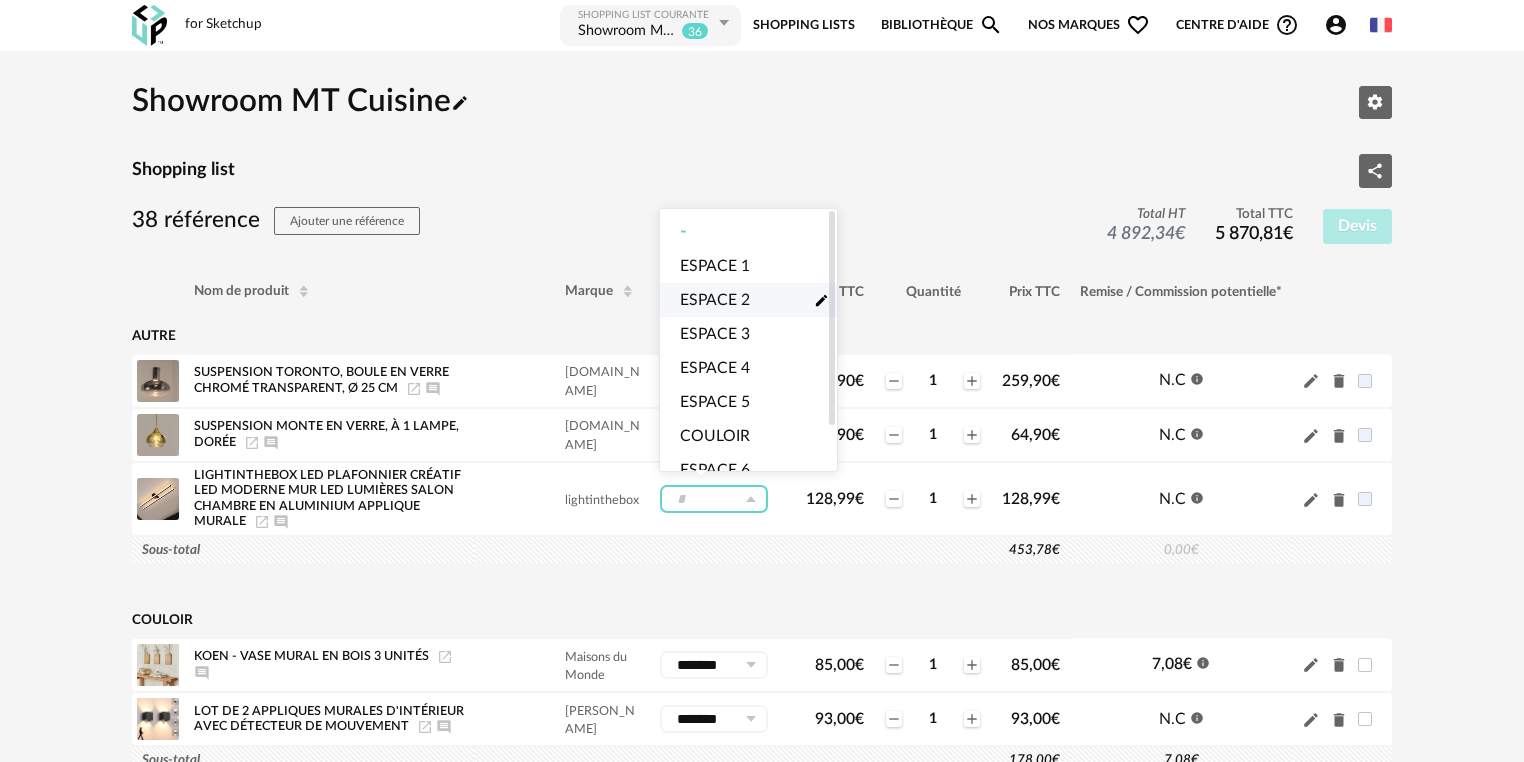 click on "ESPACE 2" at bounding box center [715, 300] 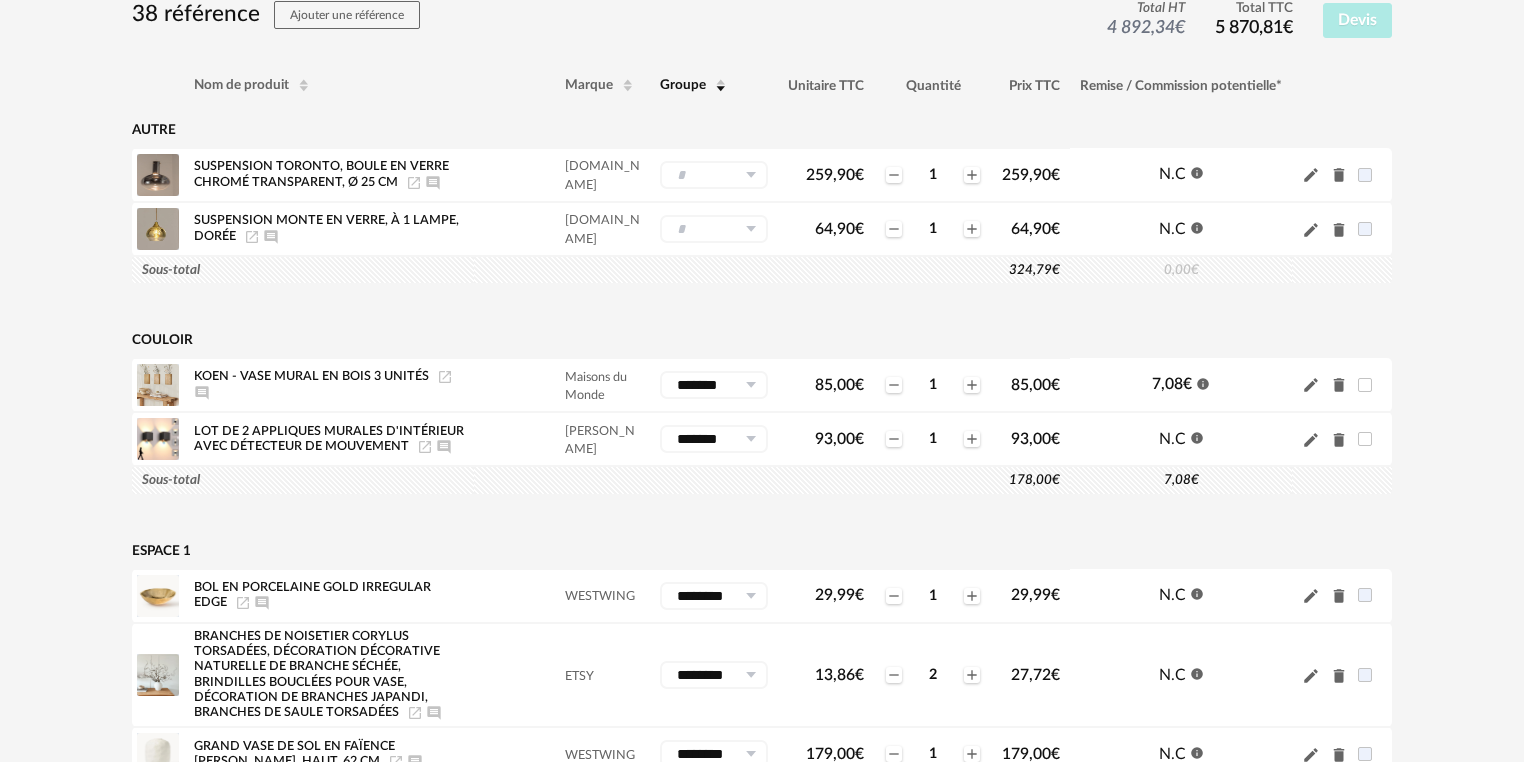 scroll, scrollTop: 0, scrollLeft: 0, axis: both 